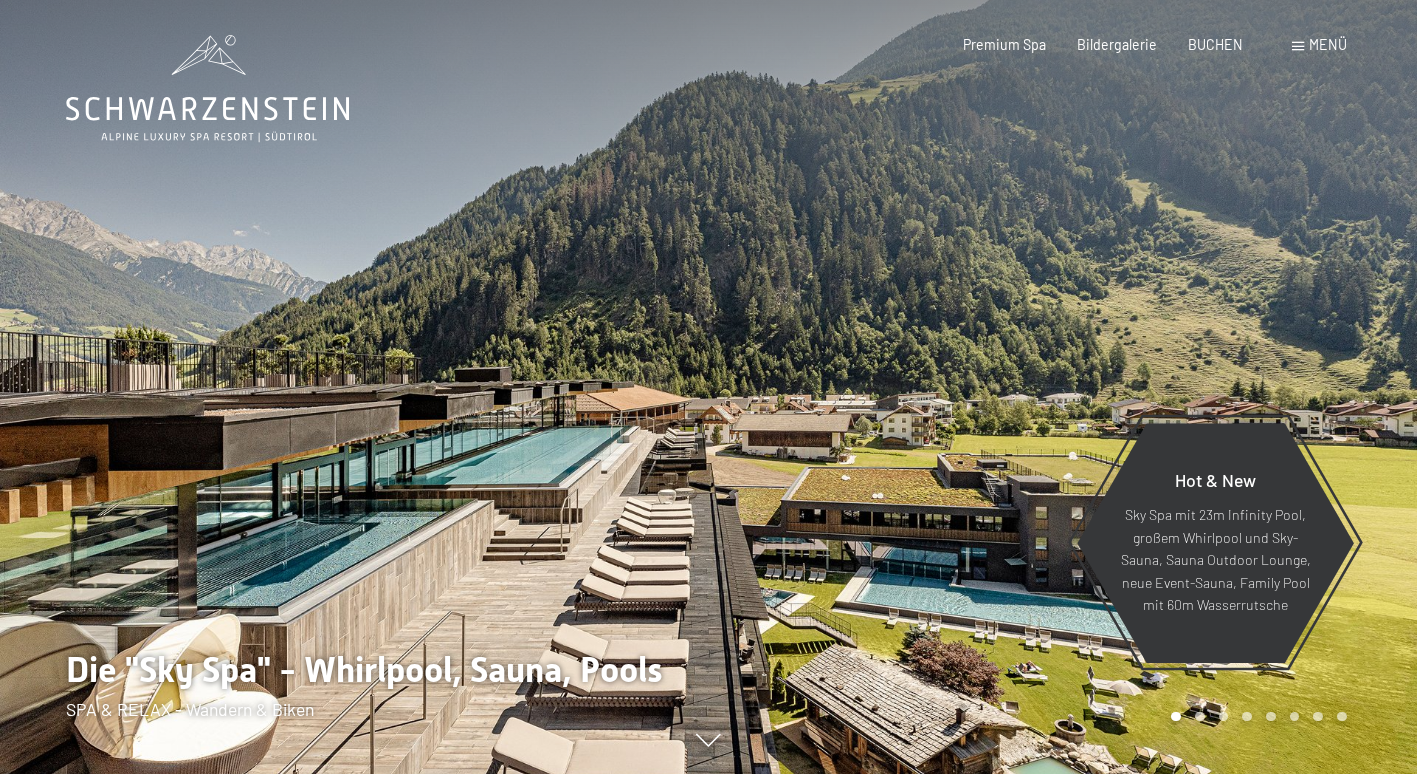 scroll, scrollTop: 0, scrollLeft: 0, axis: both 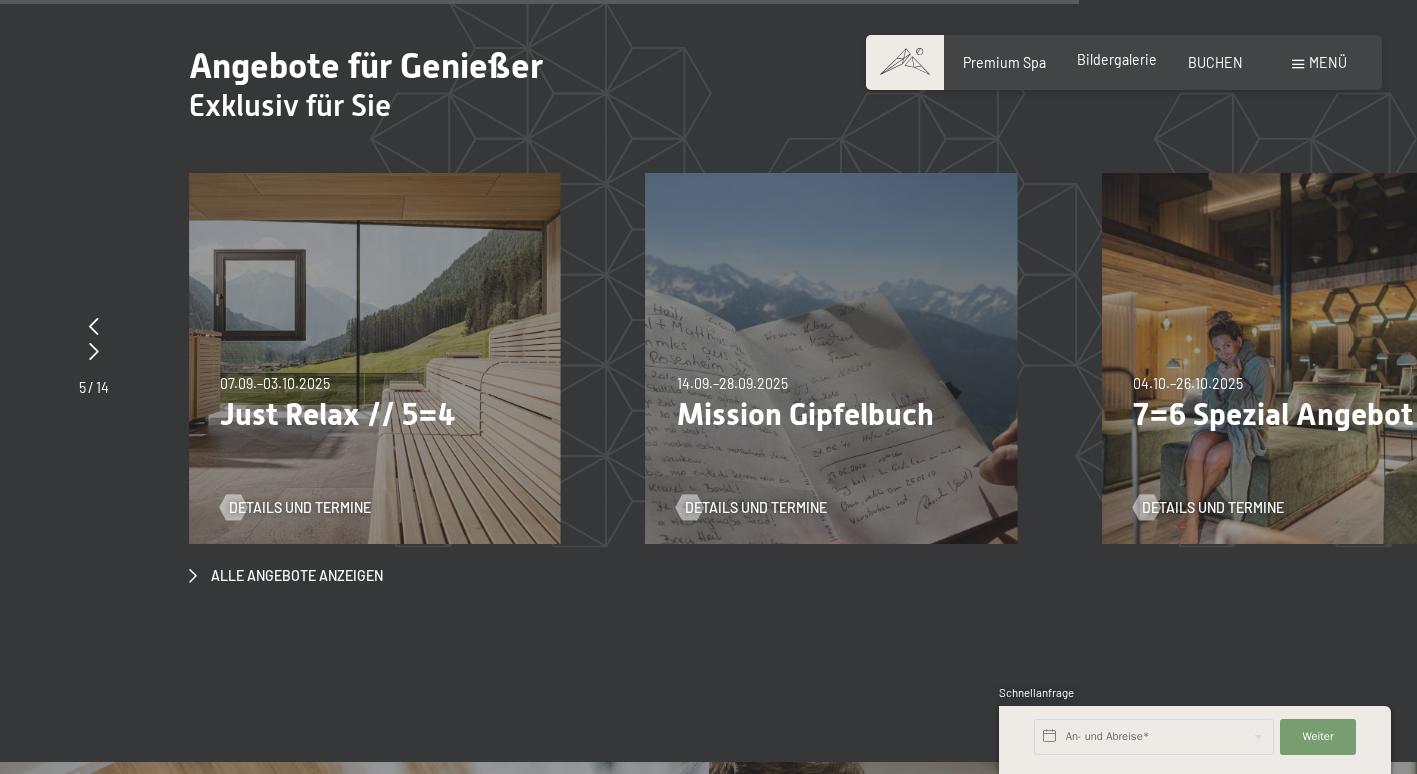 click on "Bildergalerie" at bounding box center (1117, 59) 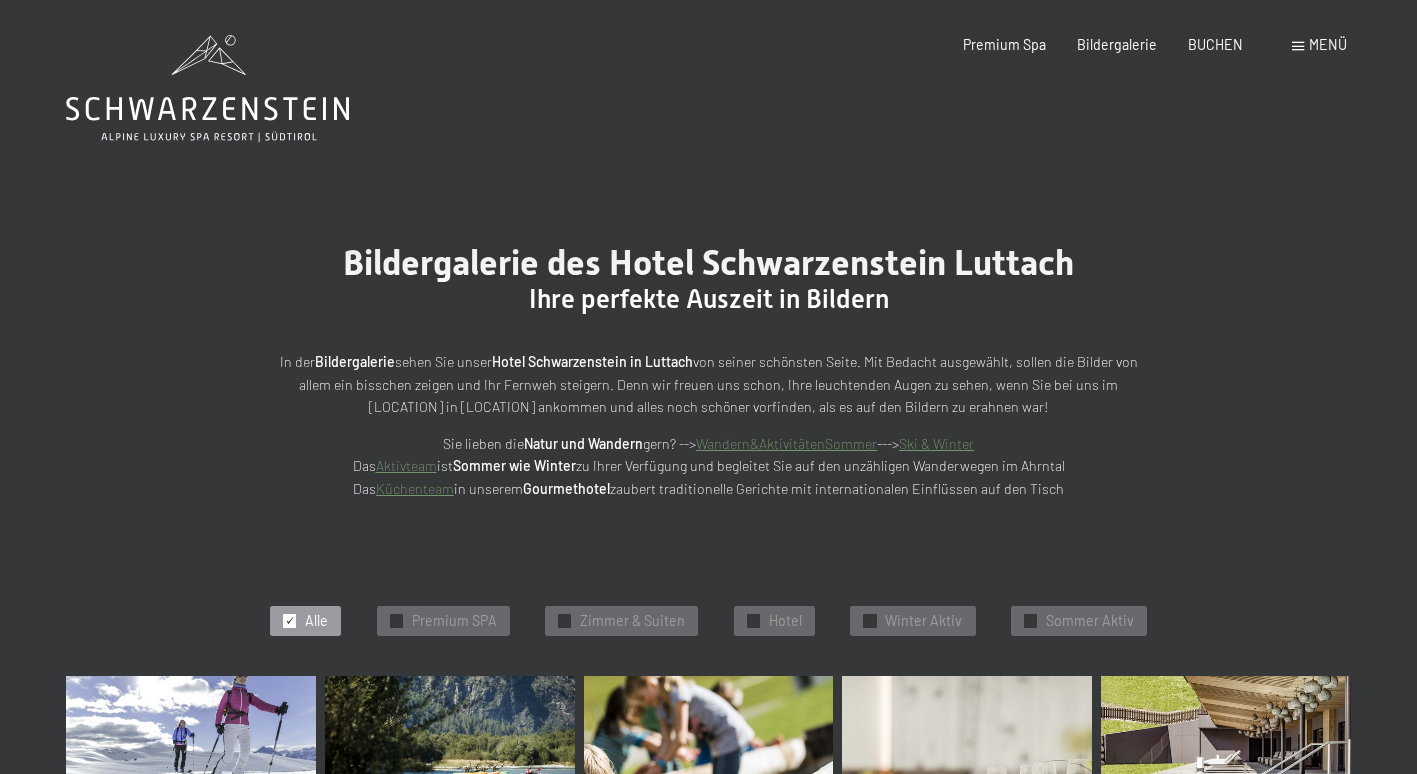 scroll, scrollTop: 0, scrollLeft: 0, axis: both 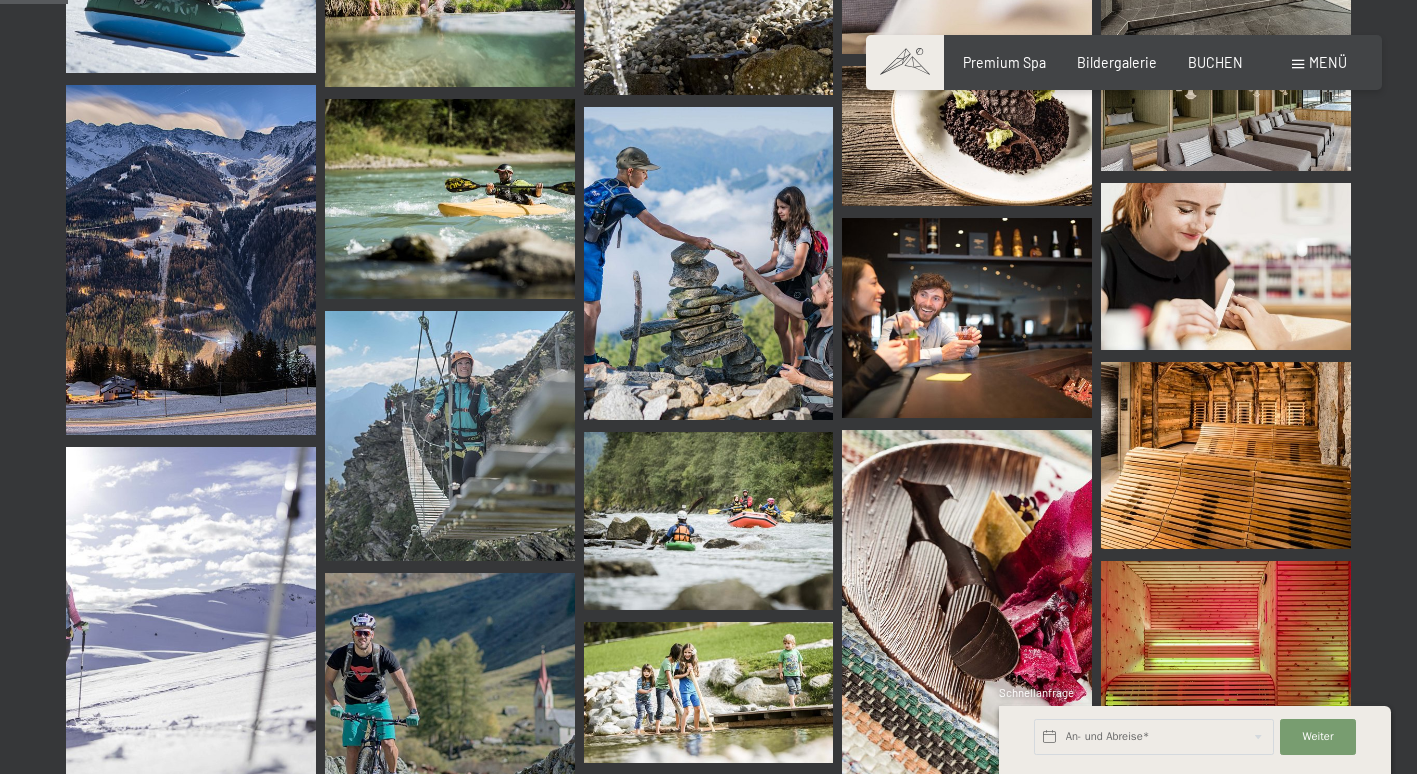 click at bounding box center (450, 436) 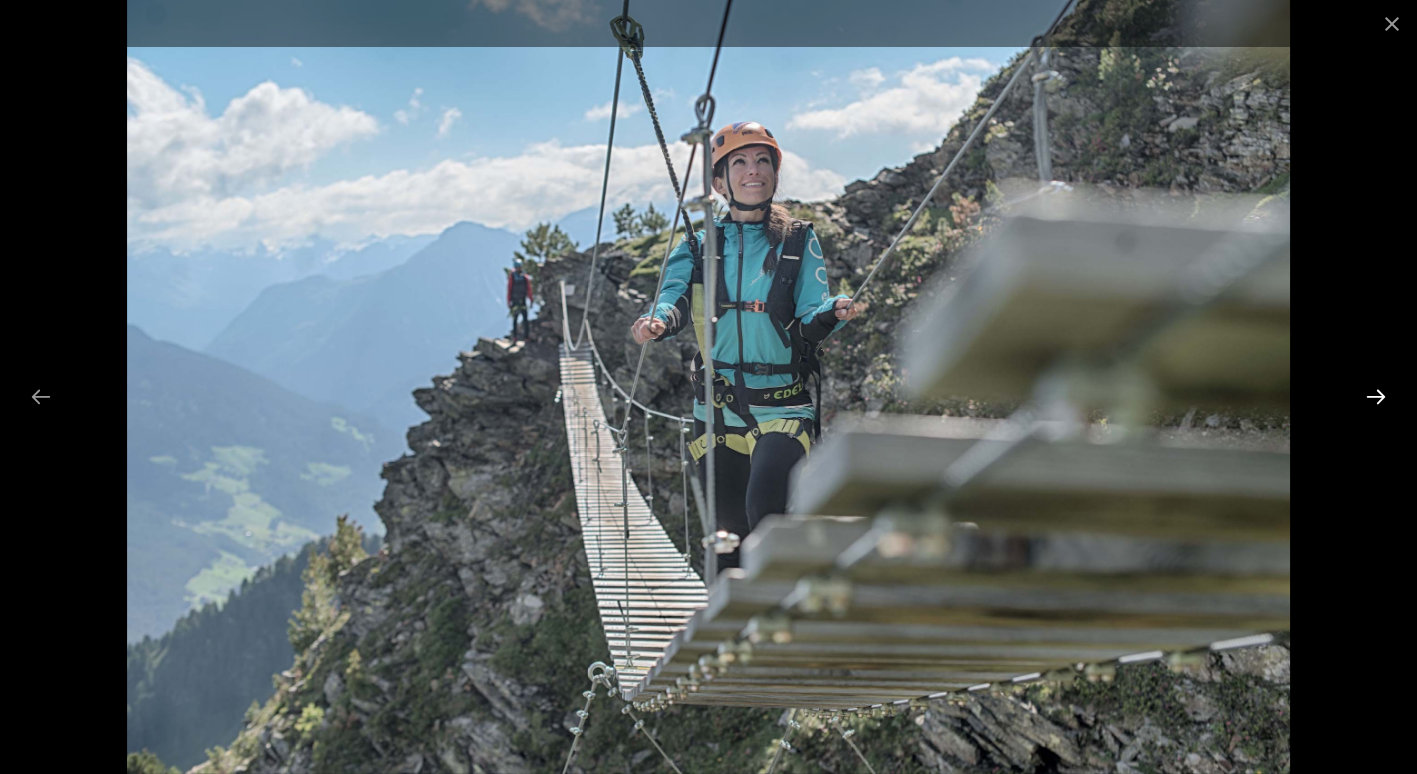 click at bounding box center [1376, 396] 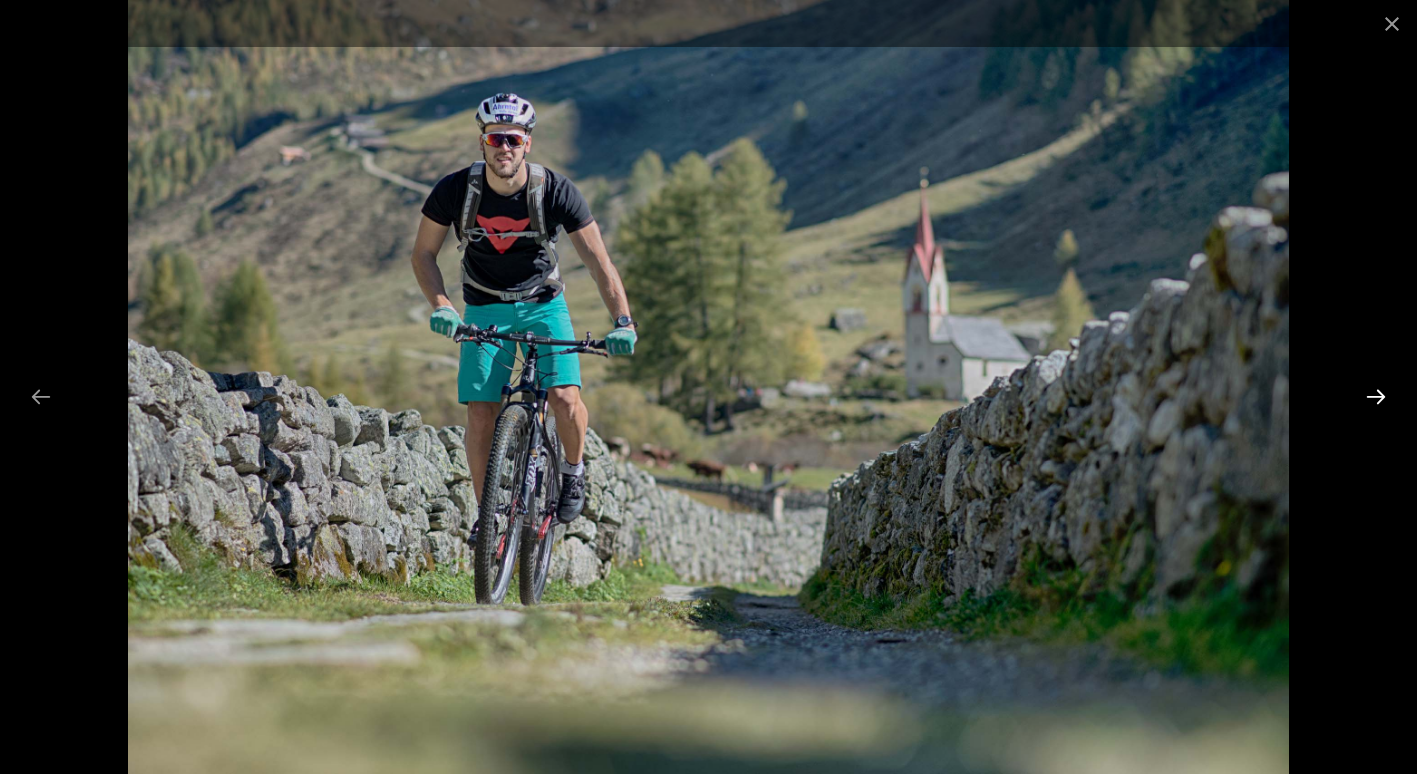 click at bounding box center [1376, 396] 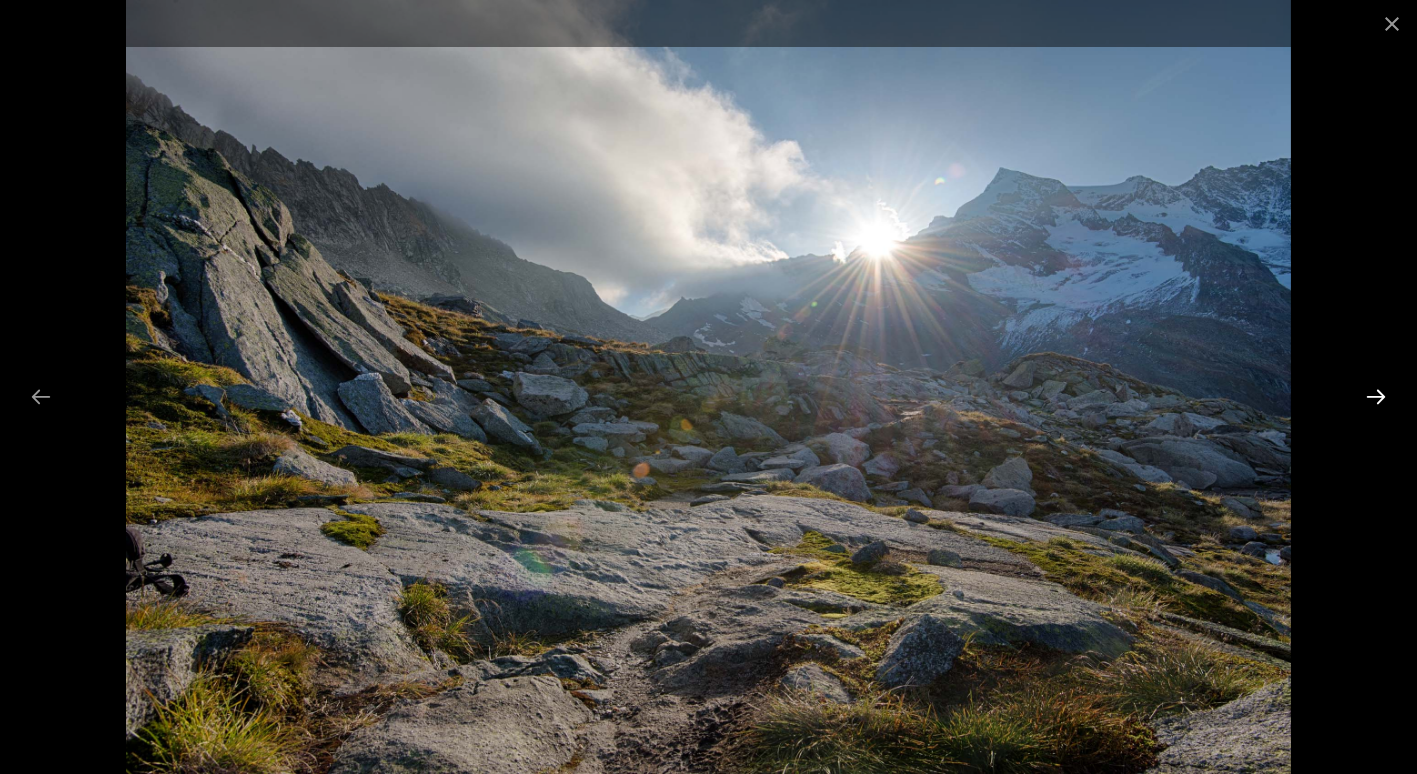 click at bounding box center [1376, 396] 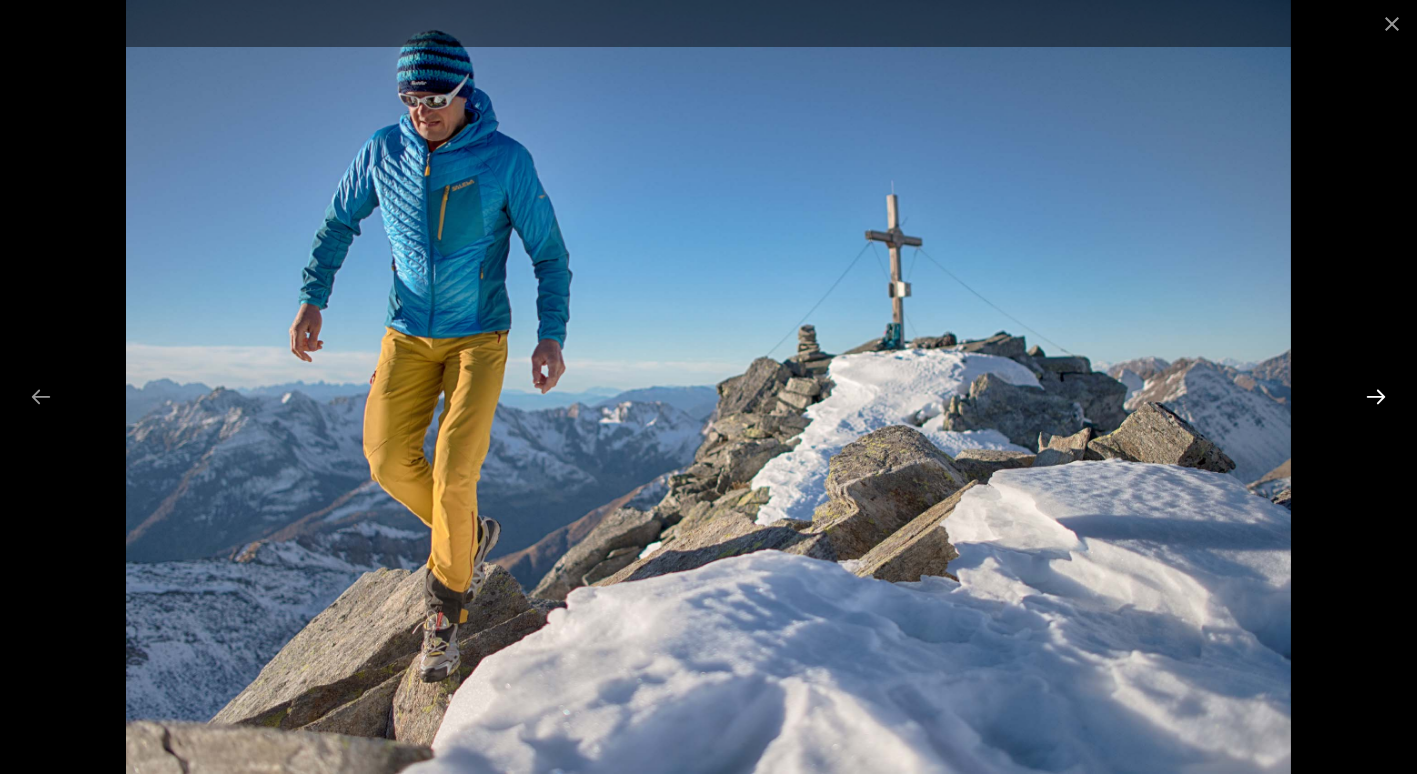 click at bounding box center [1376, 396] 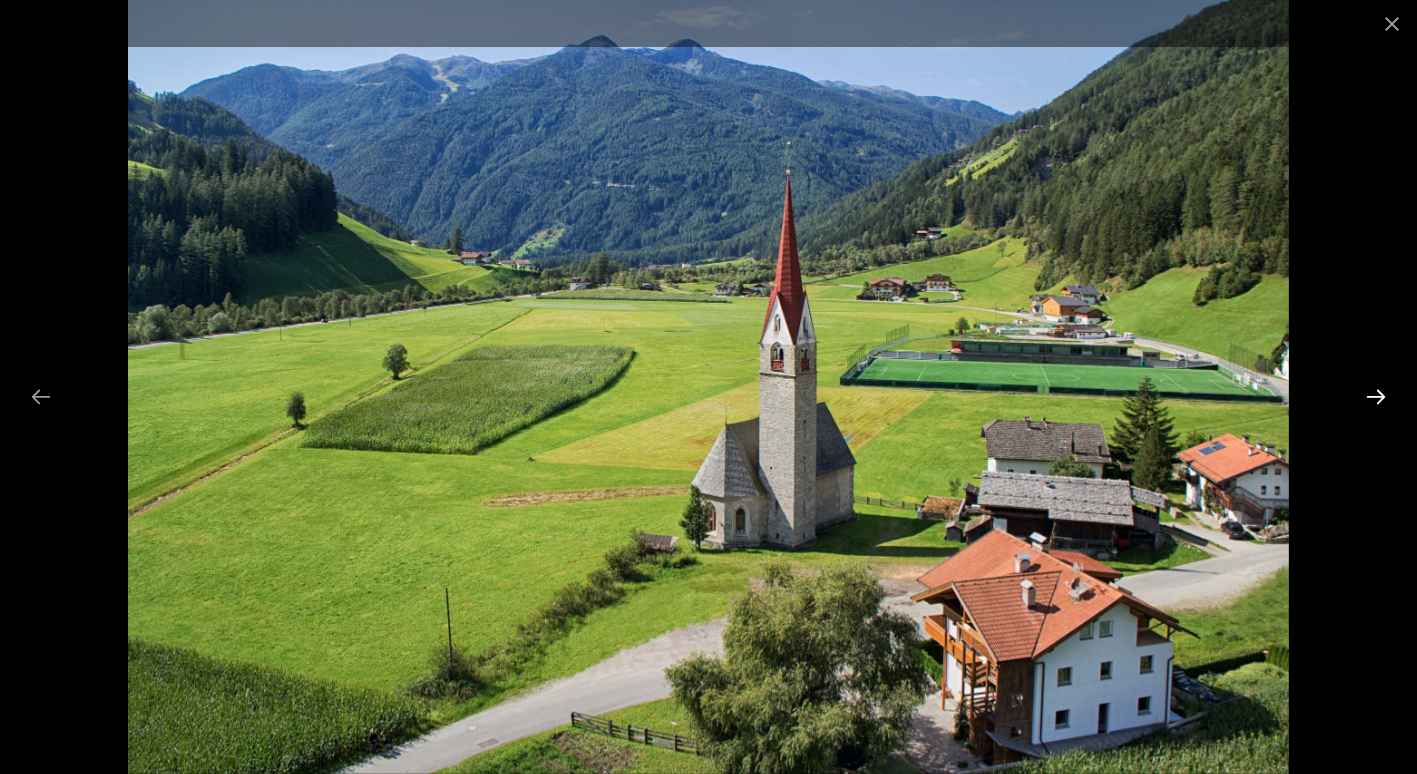 click at bounding box center [1376, 396] 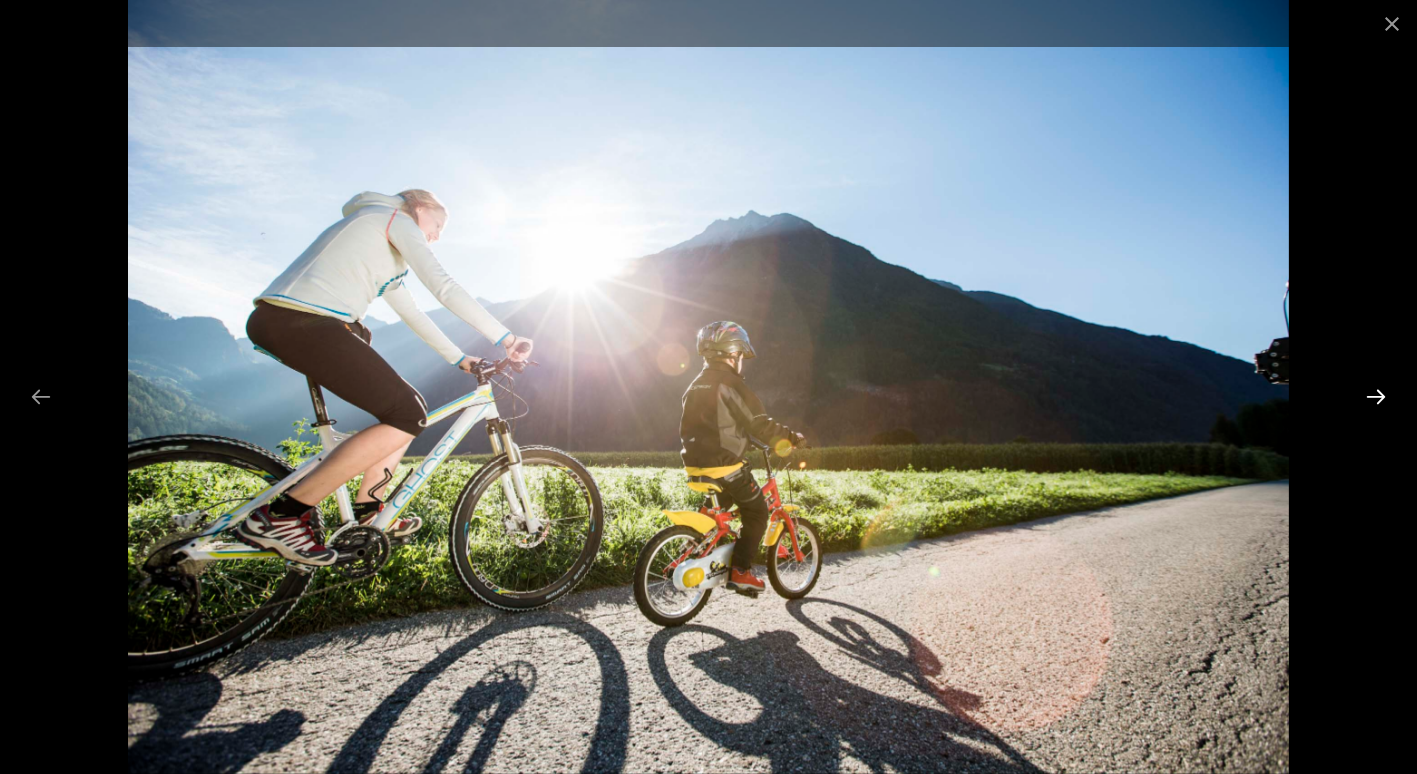 click at bounding box center [1376, 396] 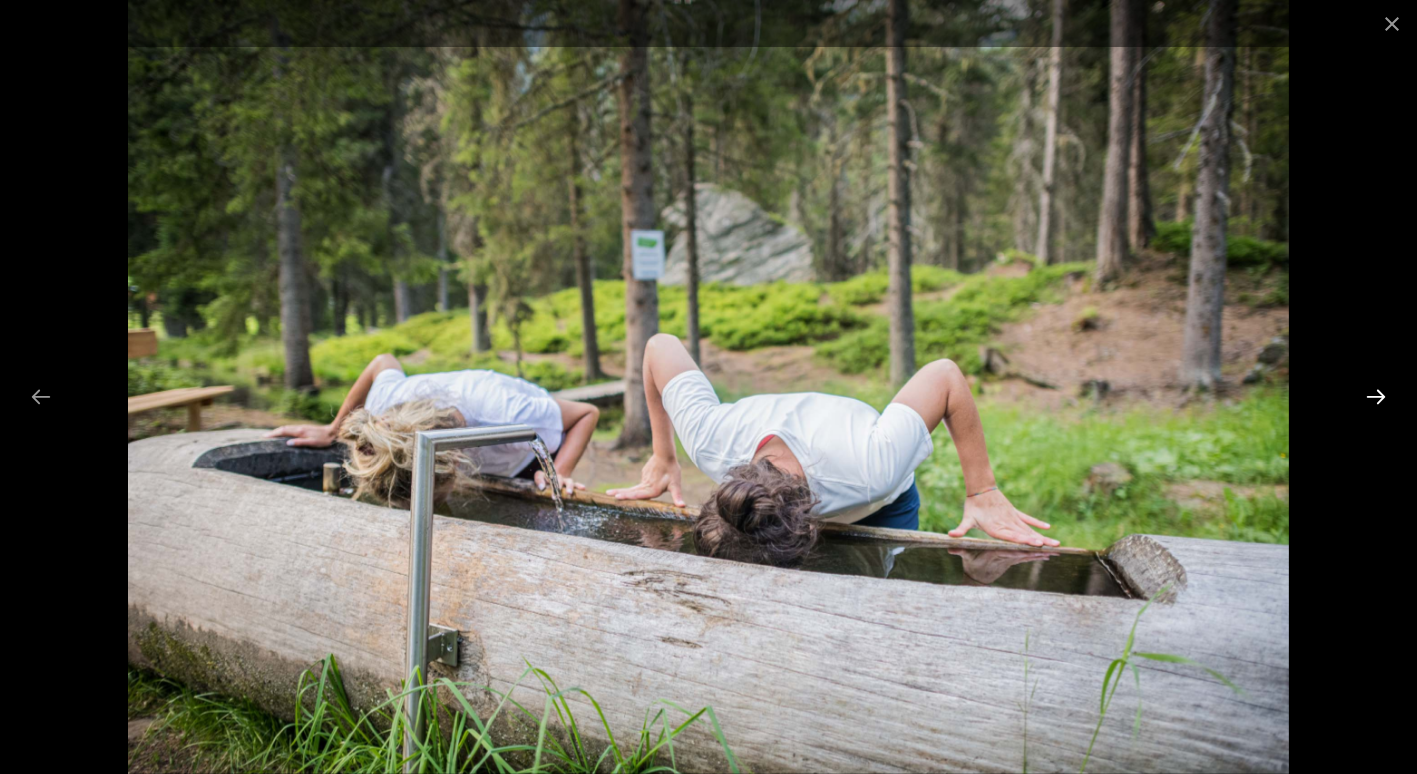 click at bounding box center (1376, 396) 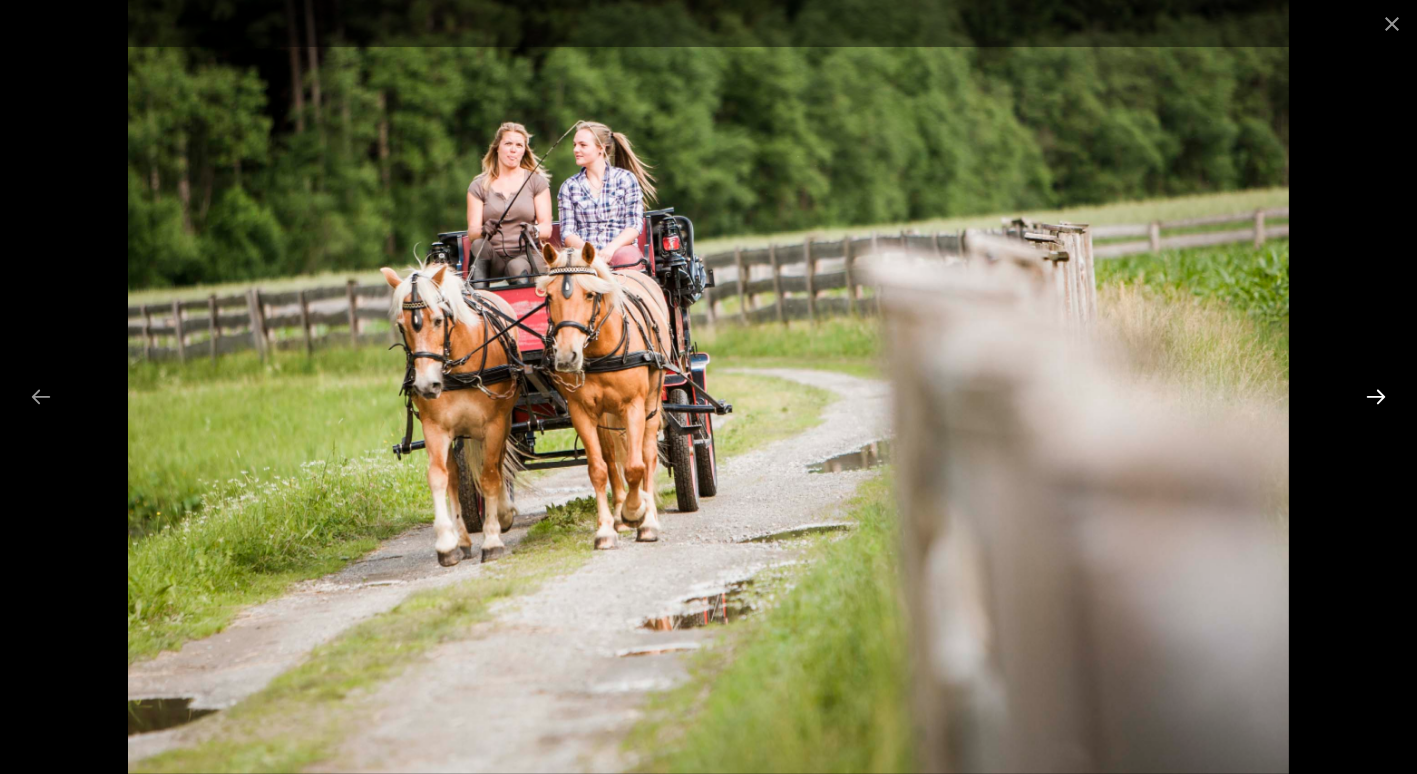 click at bounding box center (1376, 396) 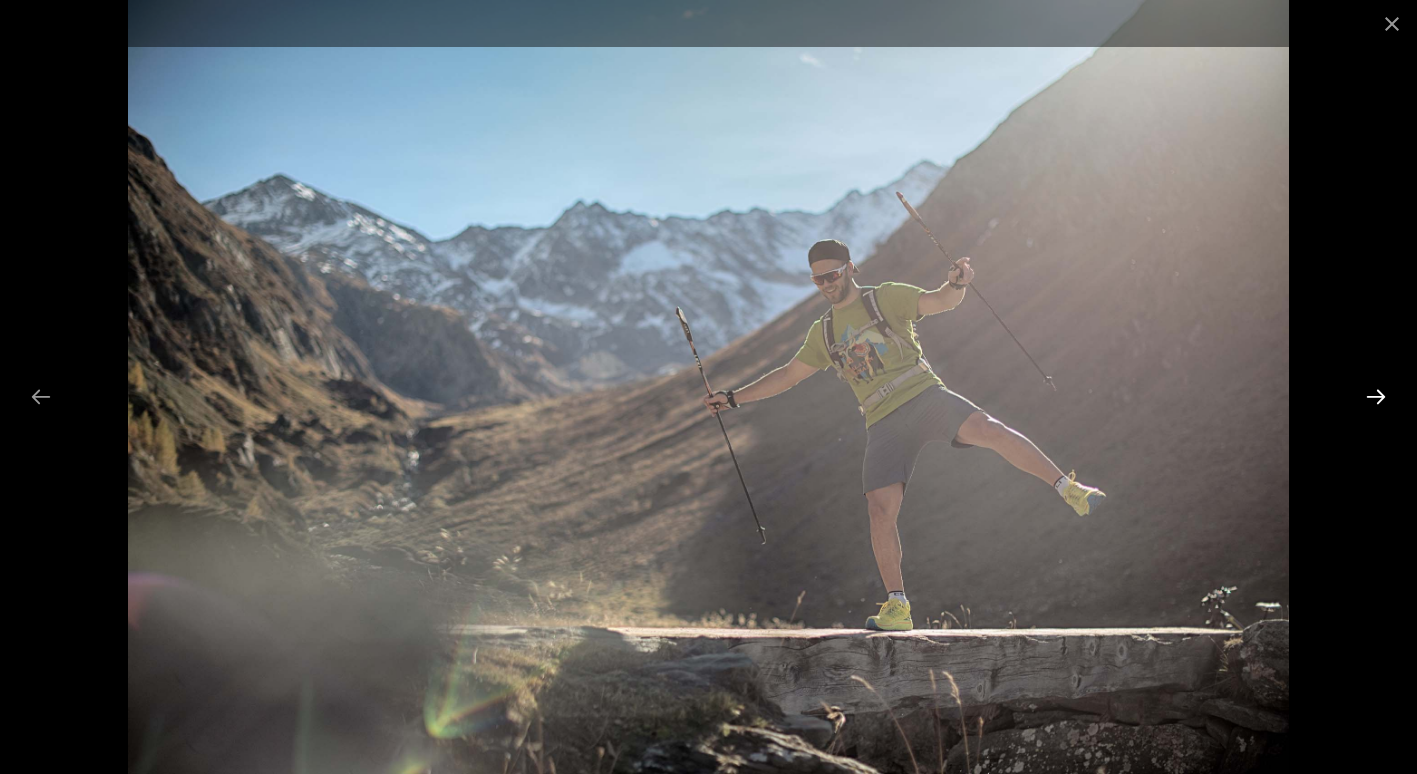 click at bounding box center (1376, 396) 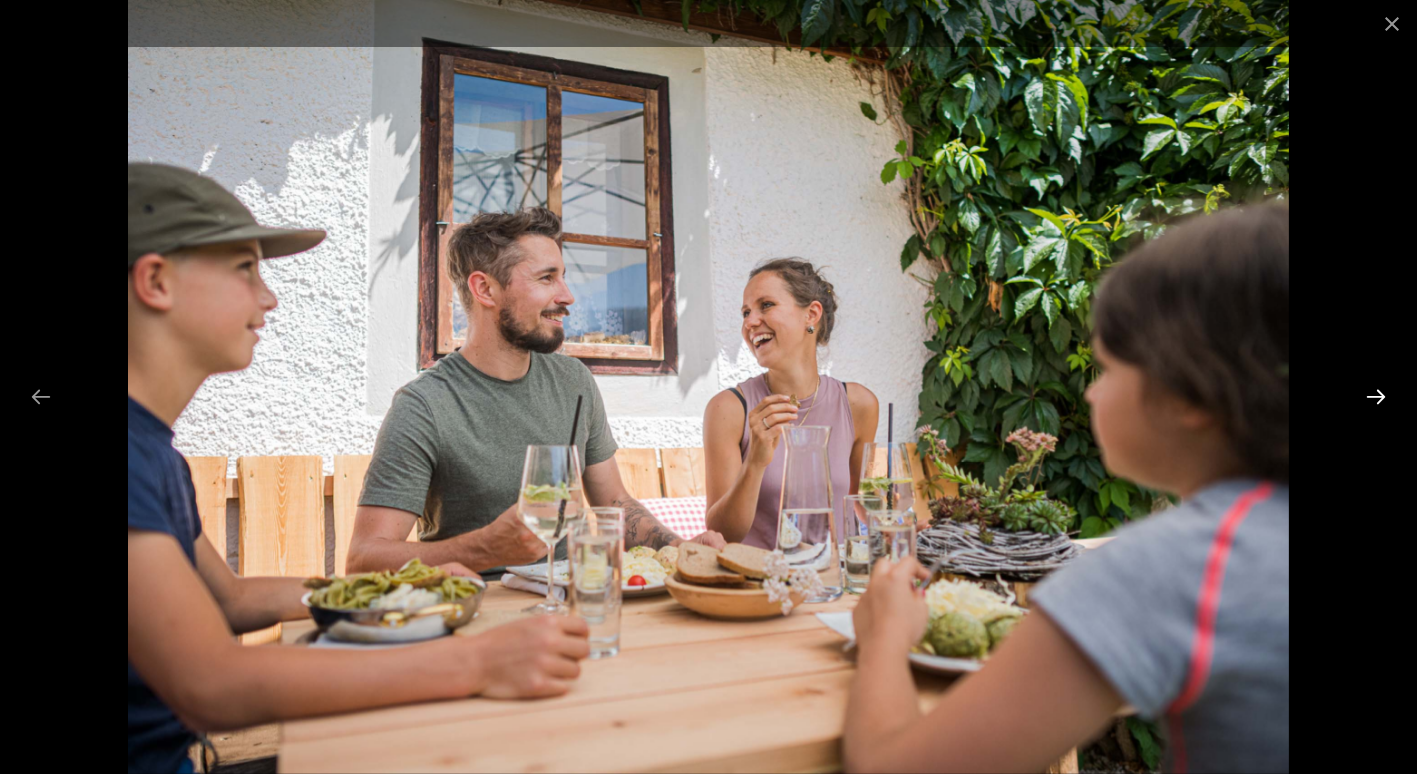 click at bounding box center (1376, 396) 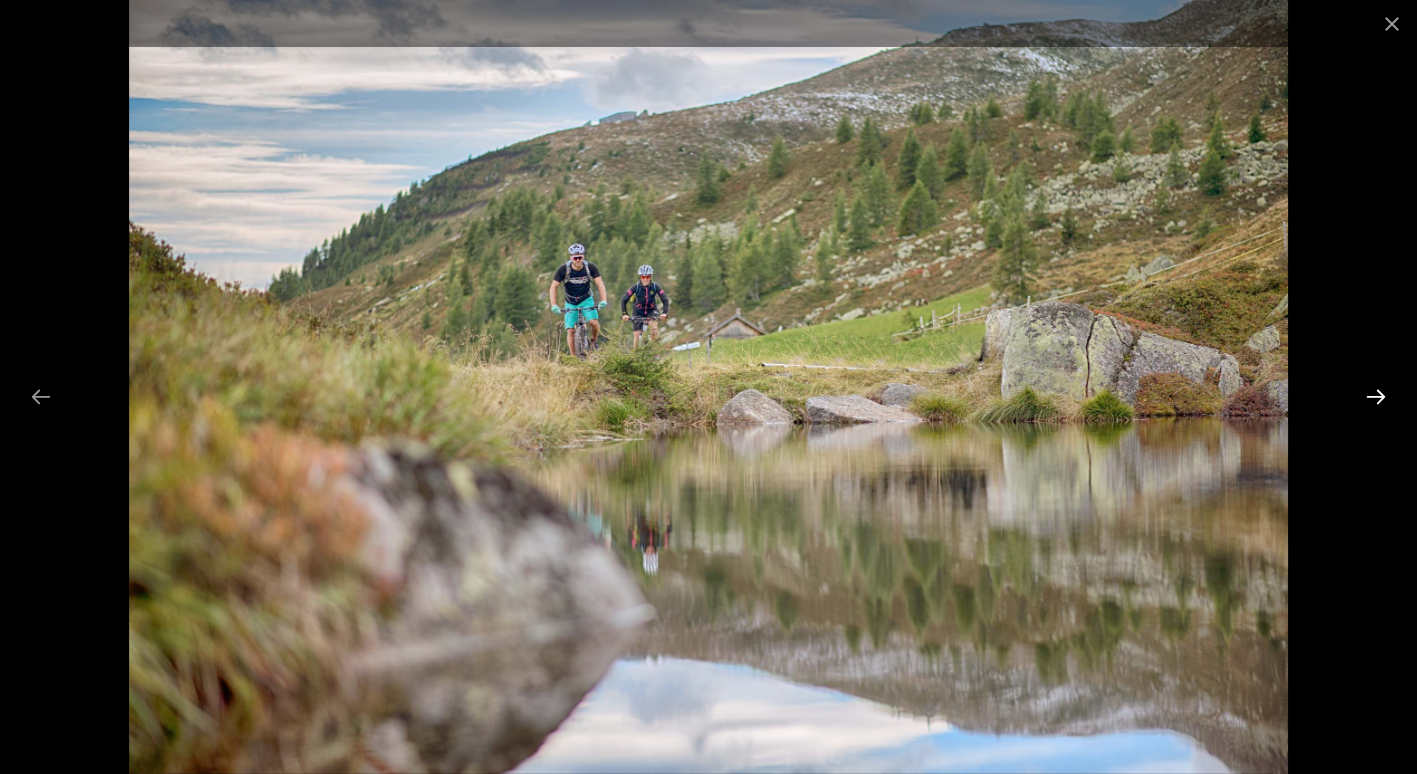 click at bounding box center [1376, 396] 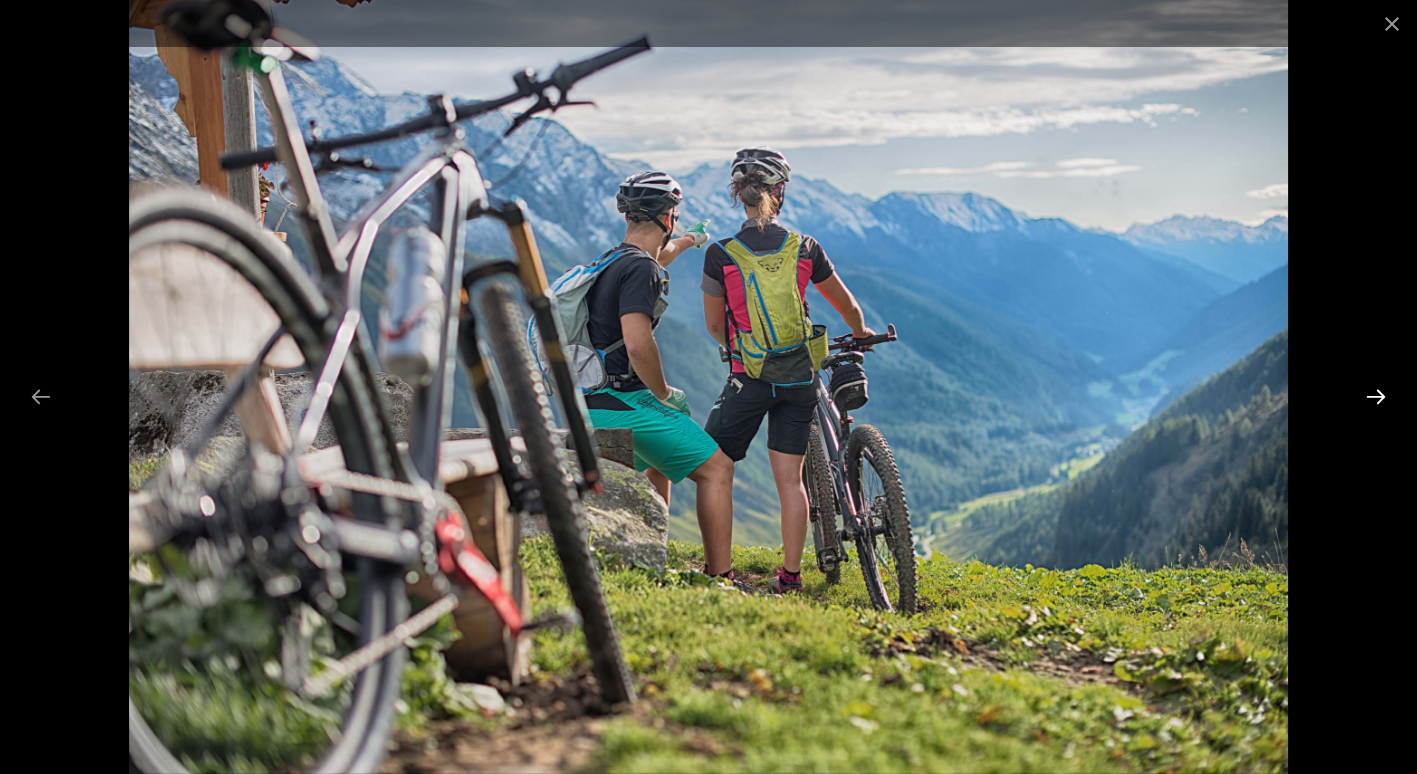 click at bounding box center [1376, 396] 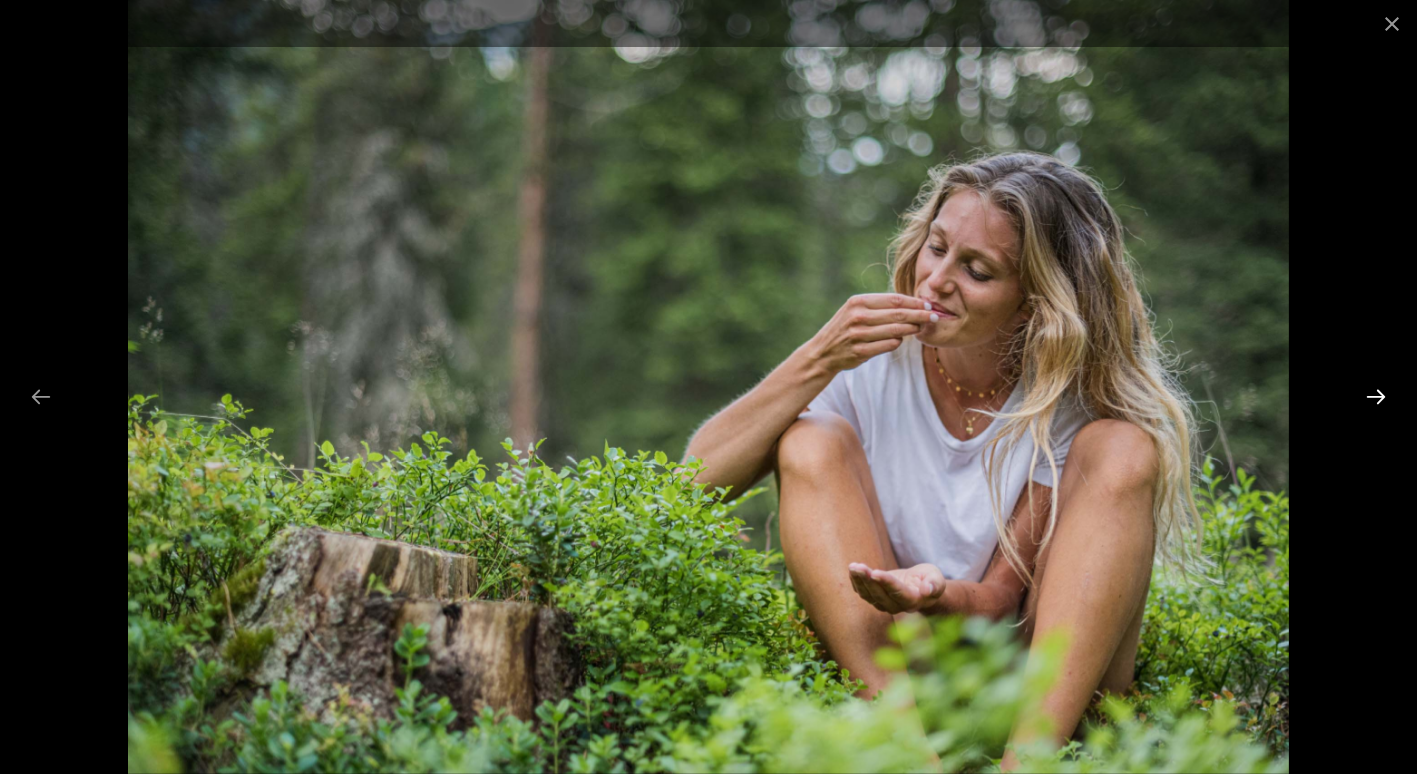 click at bounding box center (1376, 396) 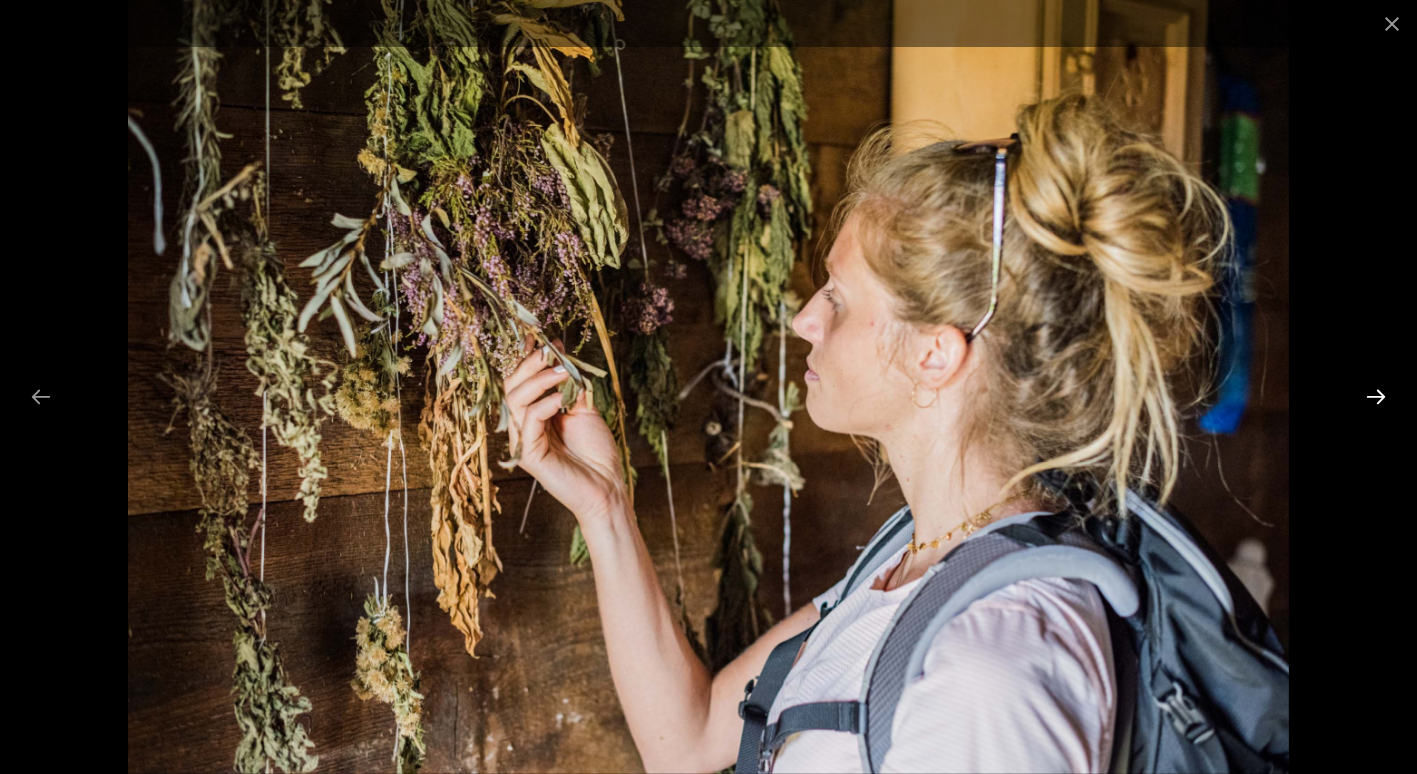 click at bounding box center [1376, 396] 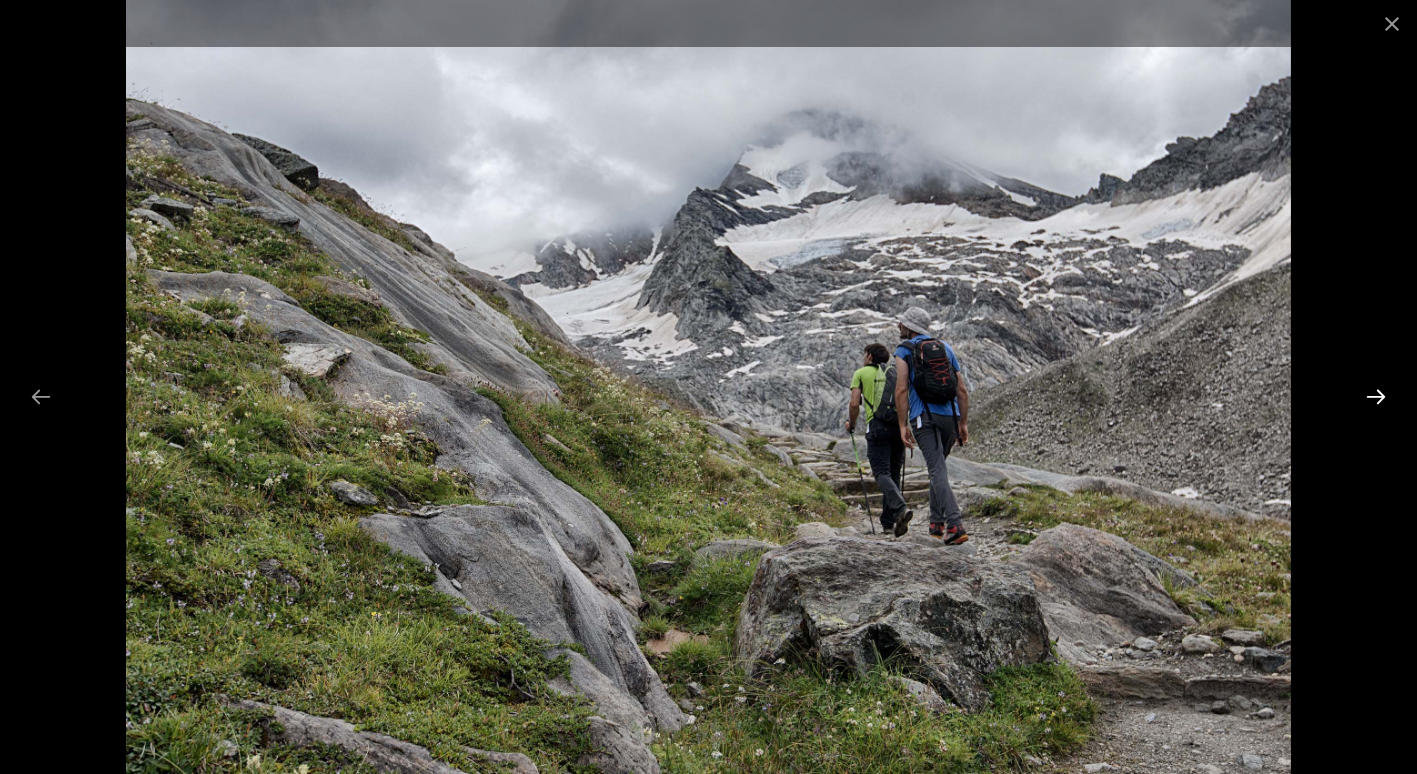 click at bounding box center (1376, 396) 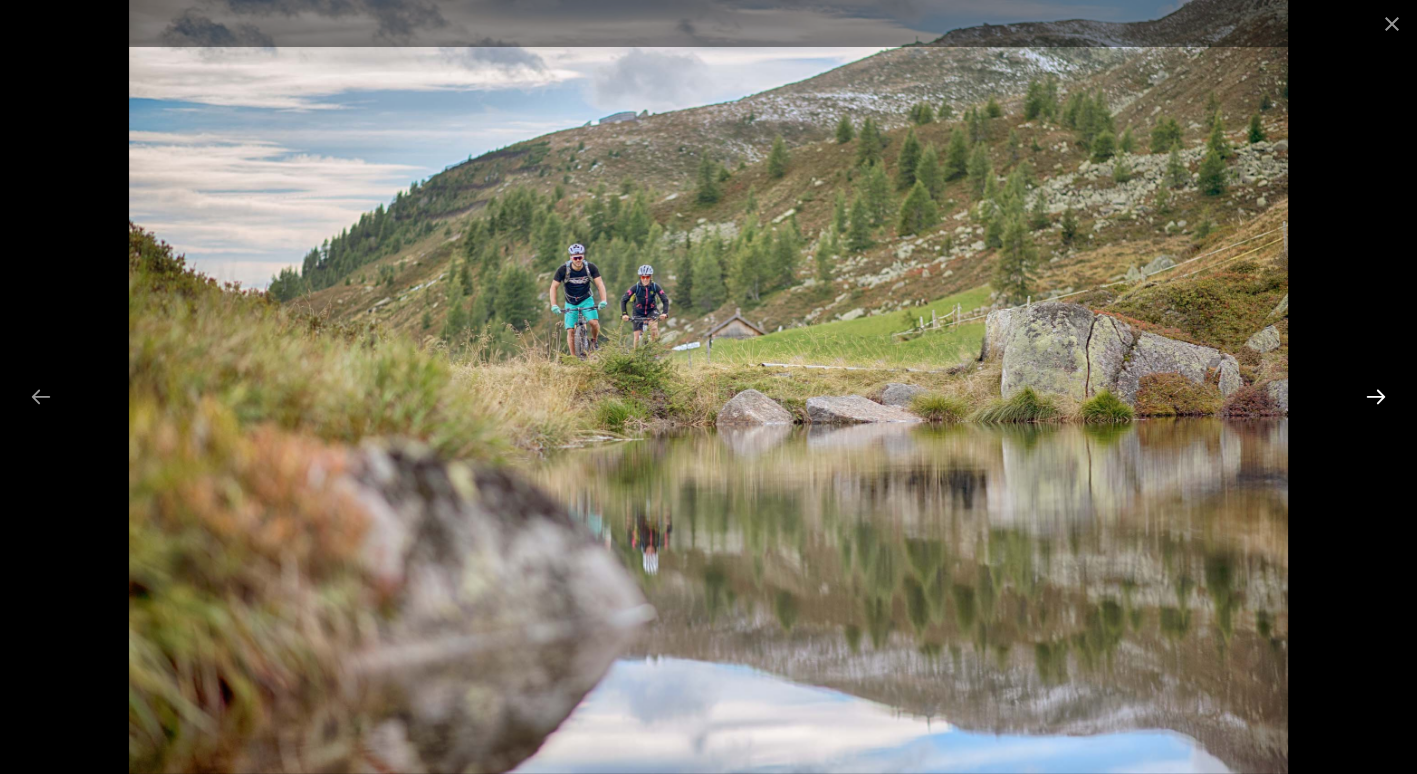 click at bounding box center [1376, 396] 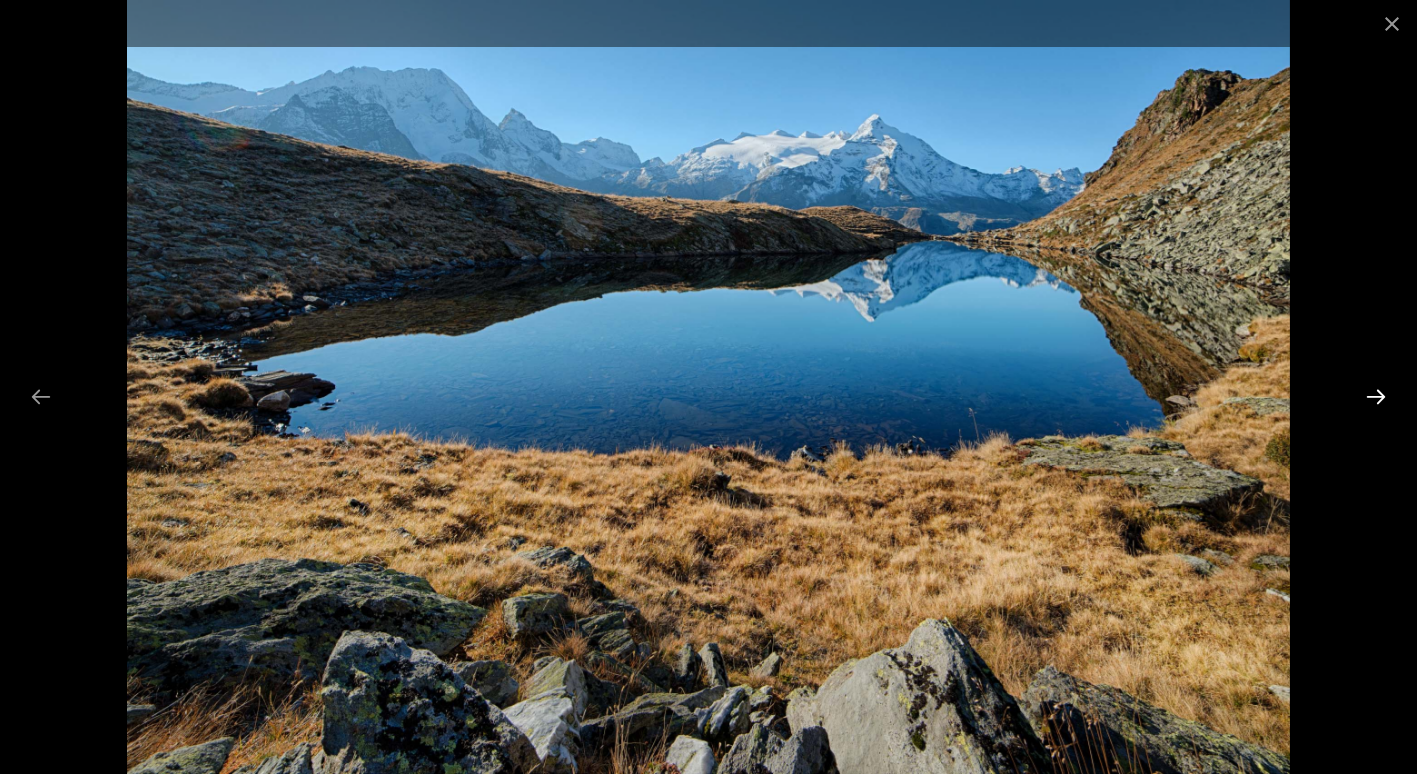 click at bounding box center [1376, 396] 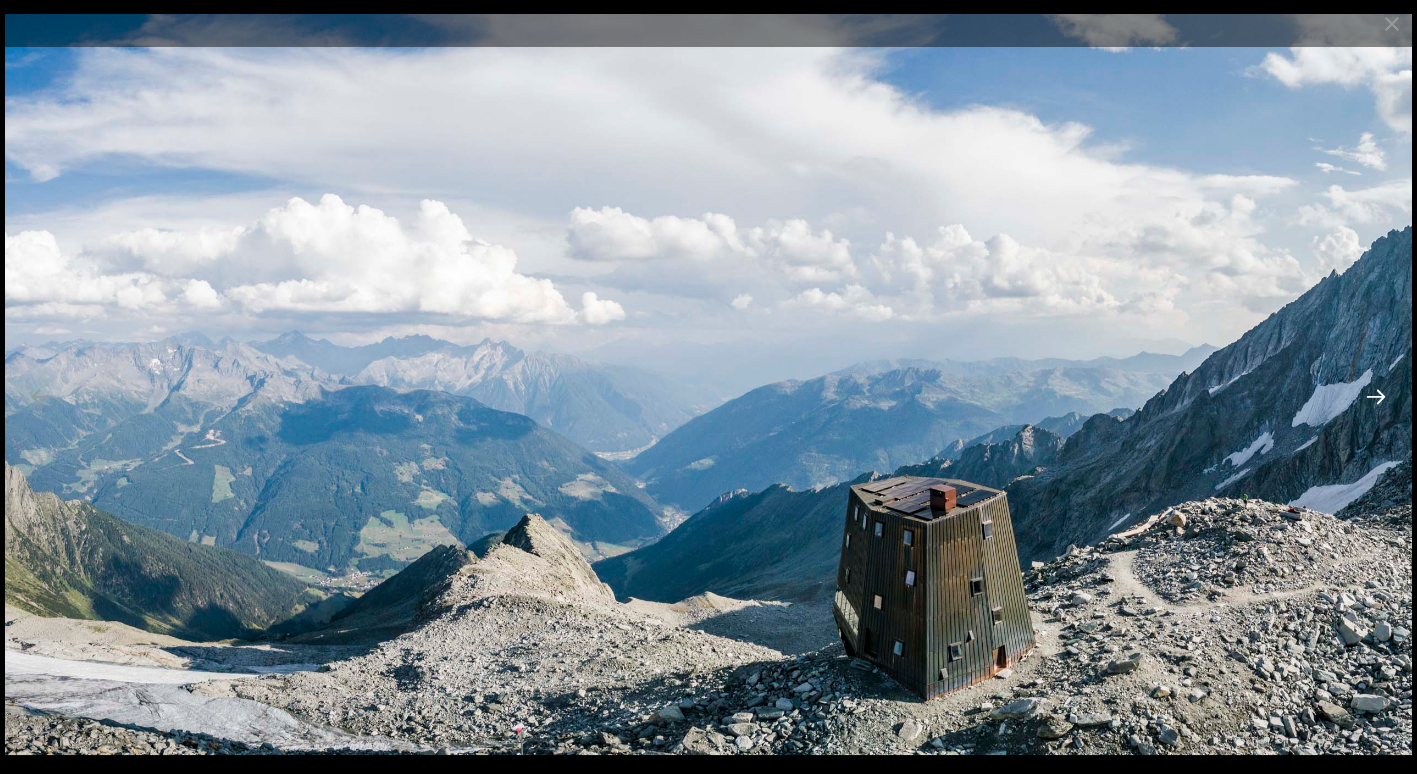 click at bounding box center (1376, 396) 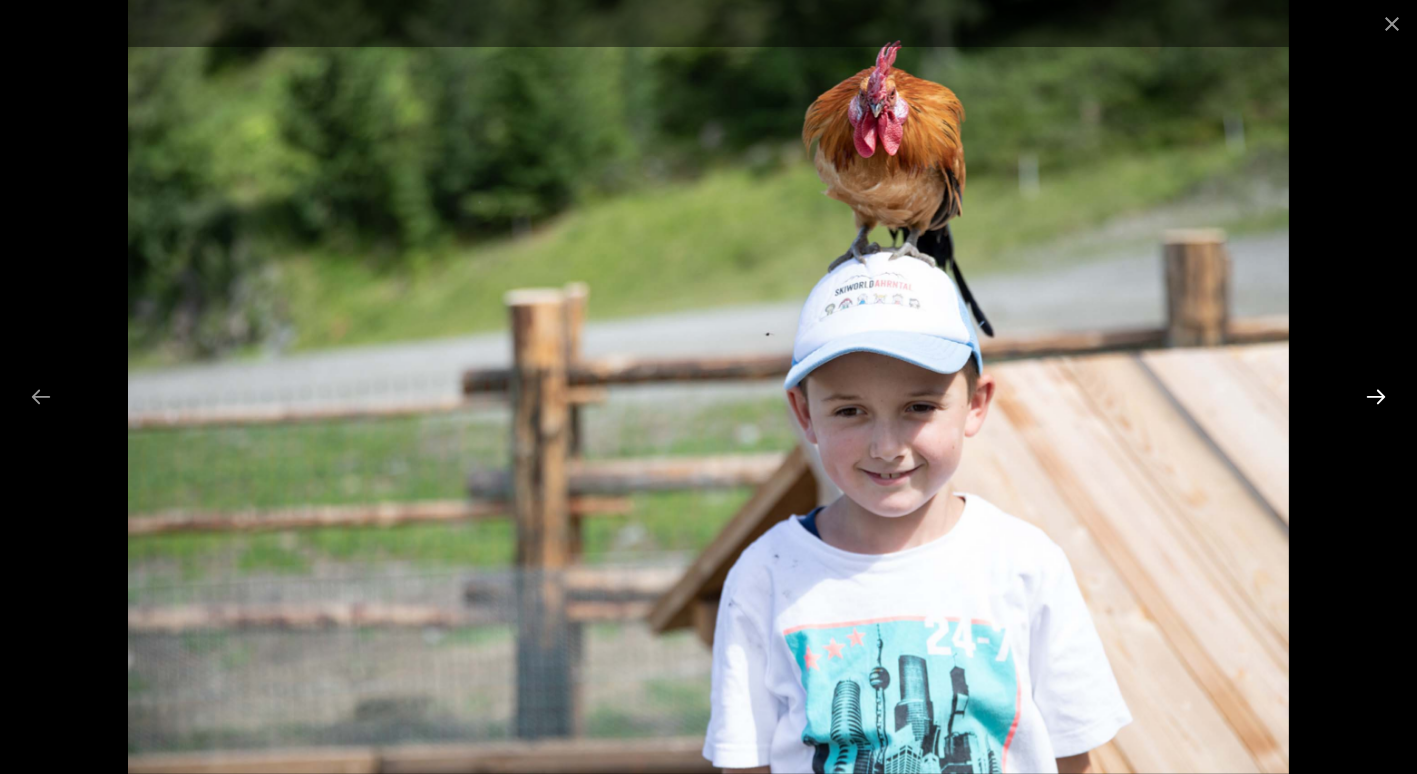 click at bounding box center [1376, 396] 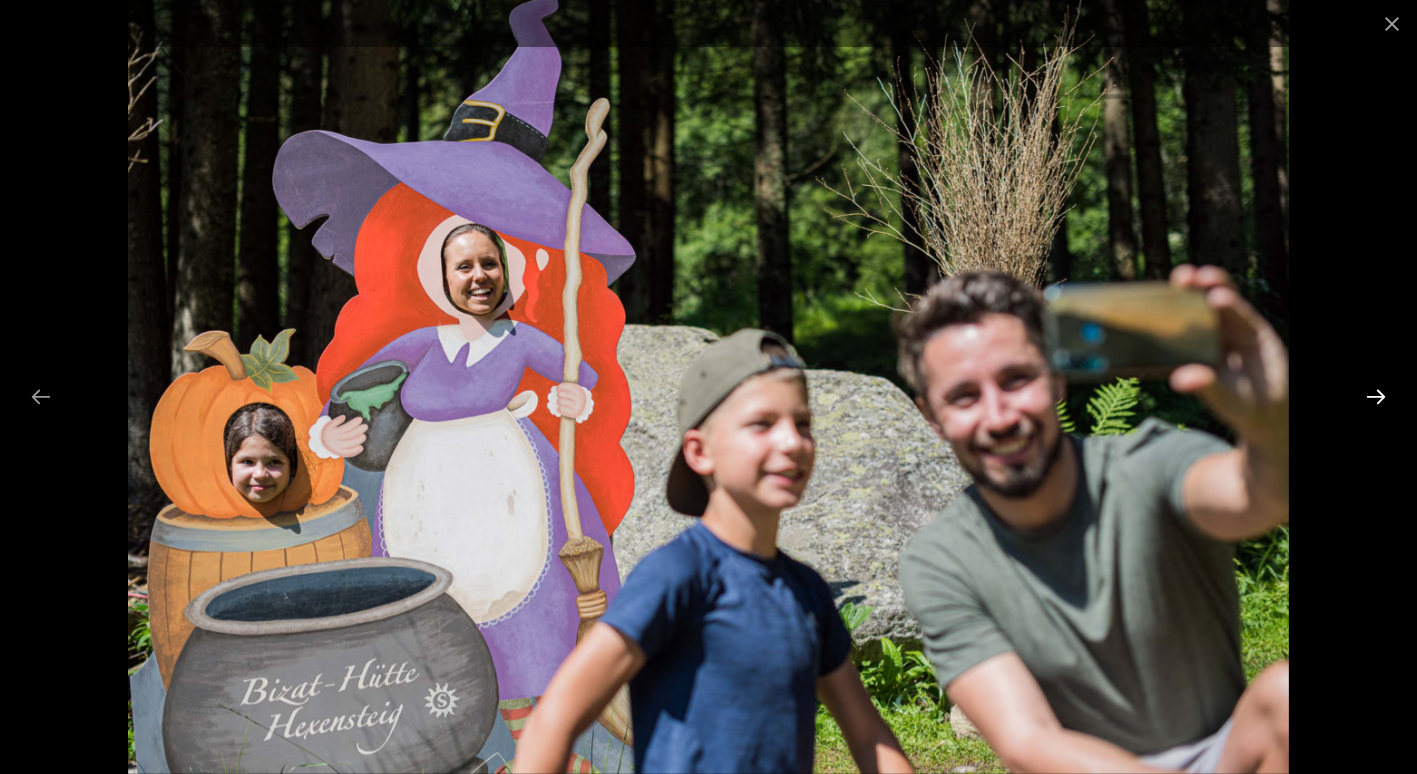 click at bounding box center [1376, 396] 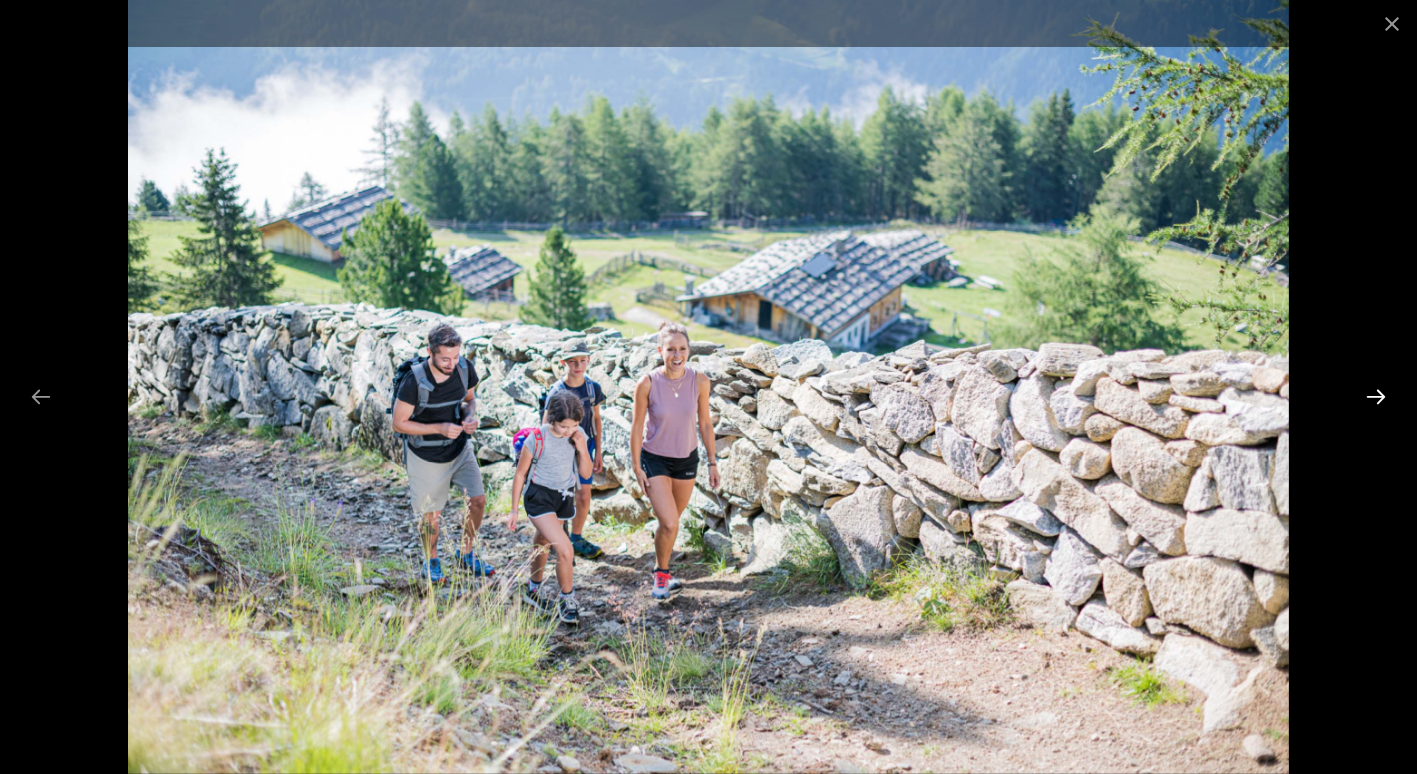 click at bounding box center (1376, 396) 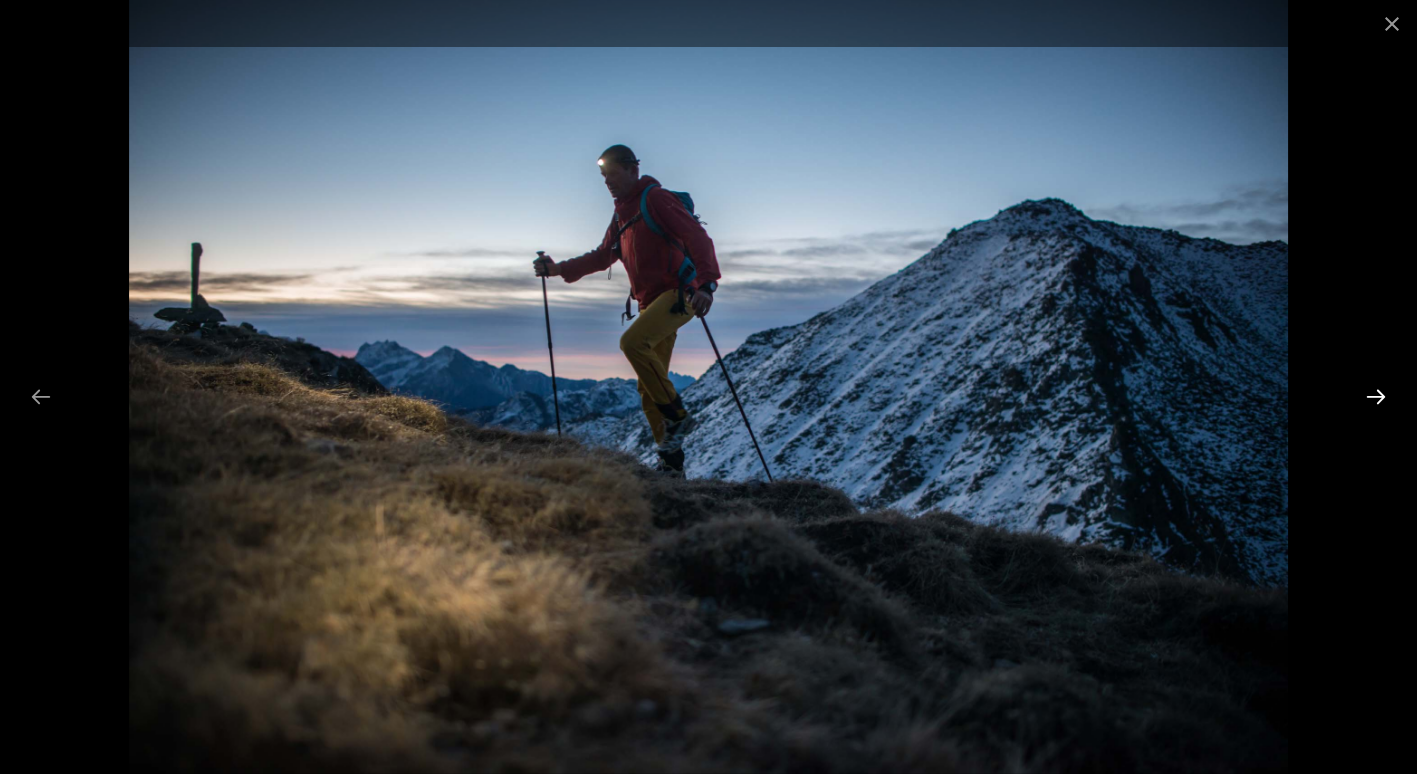 click at bounding box center (1376, 396) 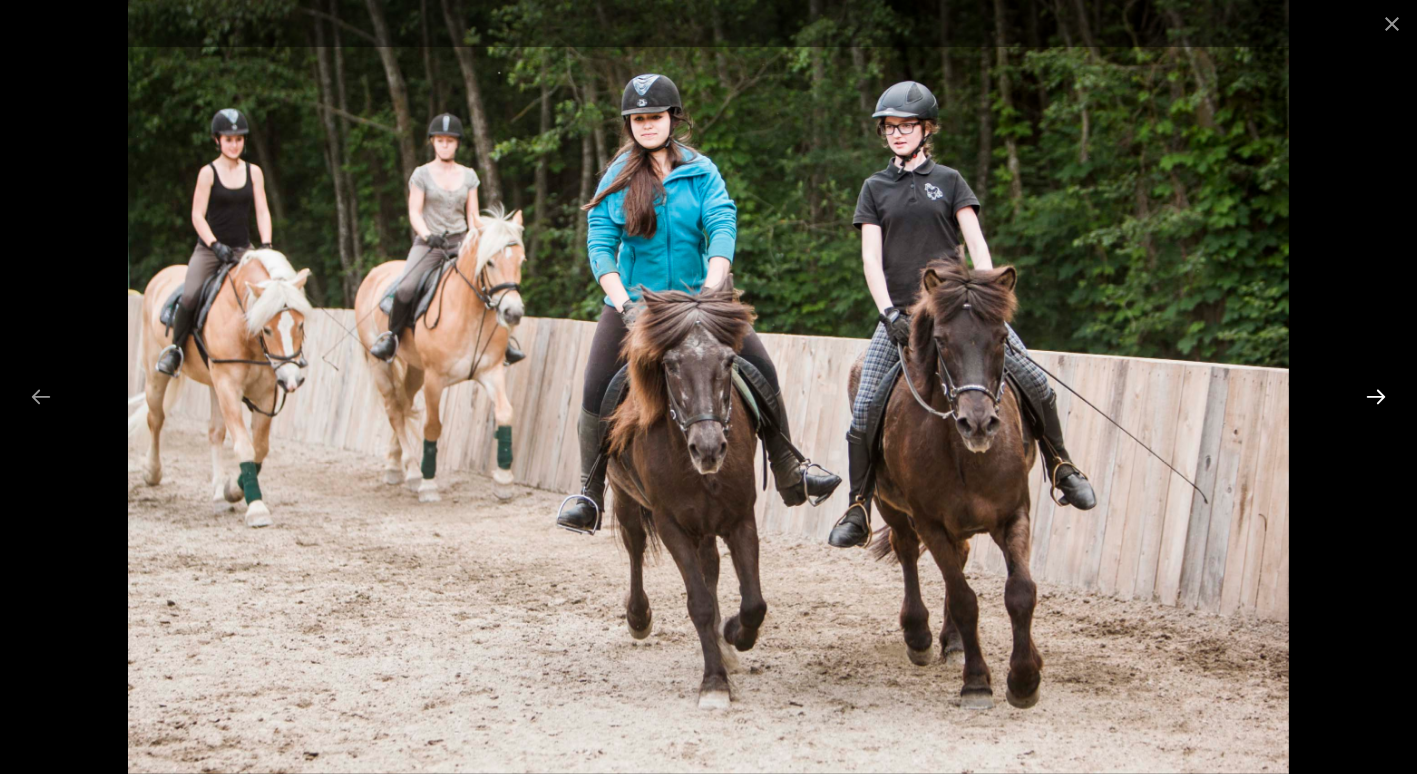 click at bounding box center (1376, 396) 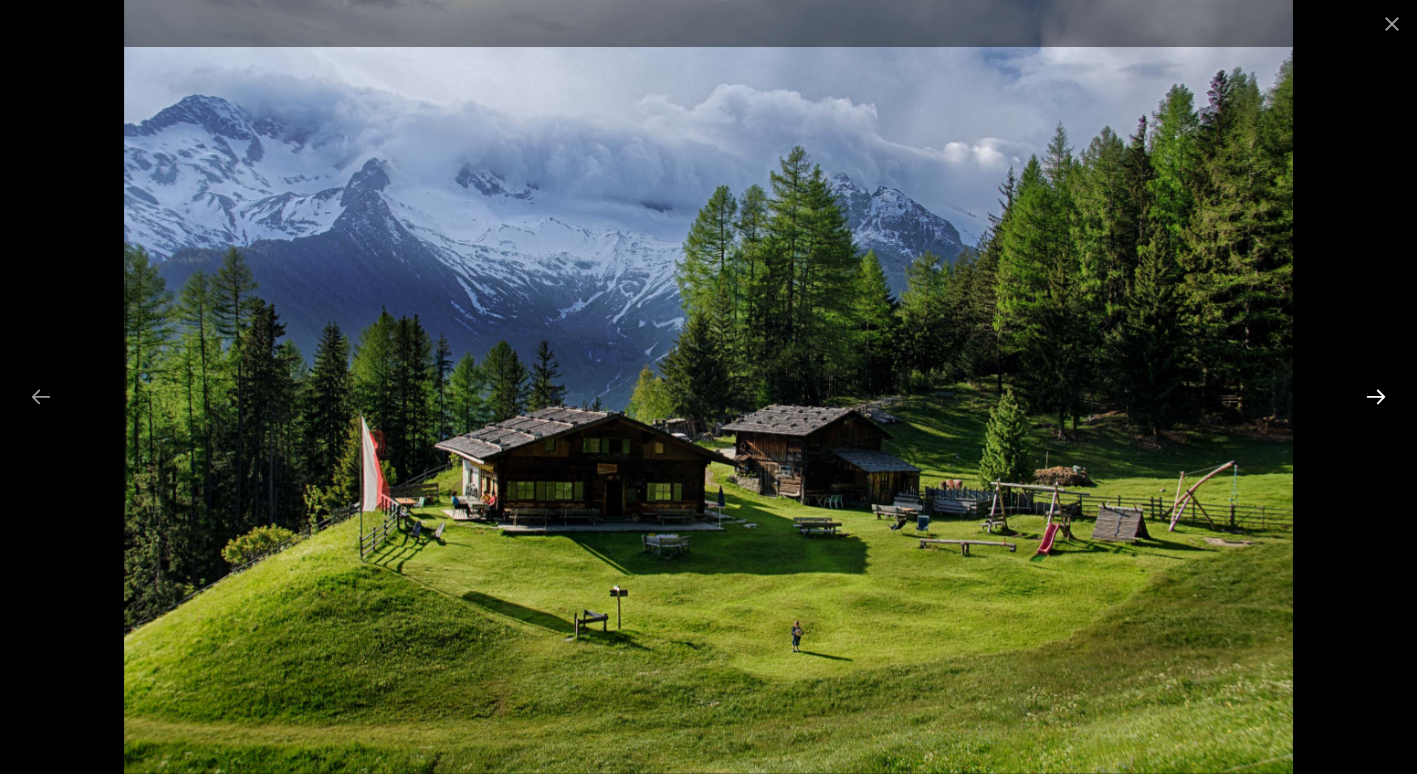click at bounding box center (1376, 396) 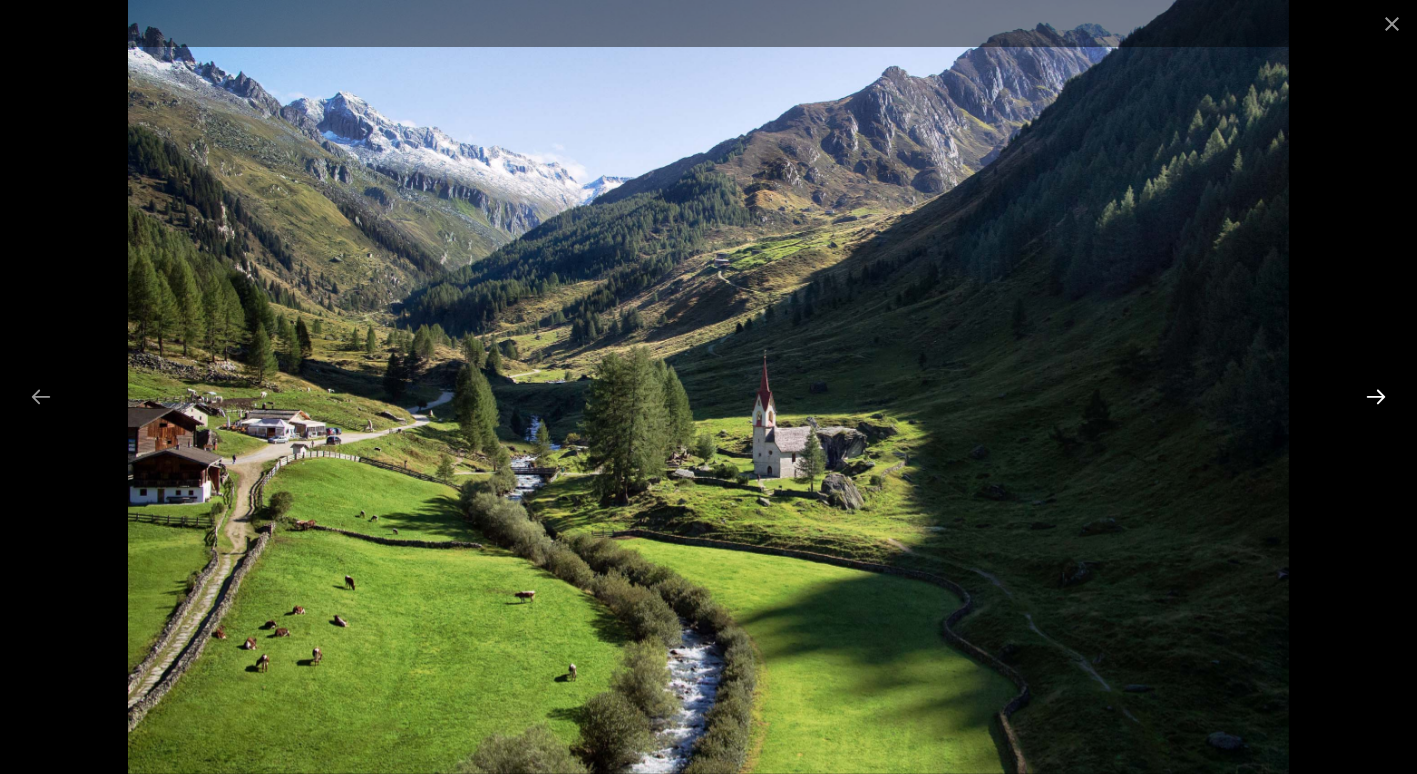 click at bounding box center (1376, 396) 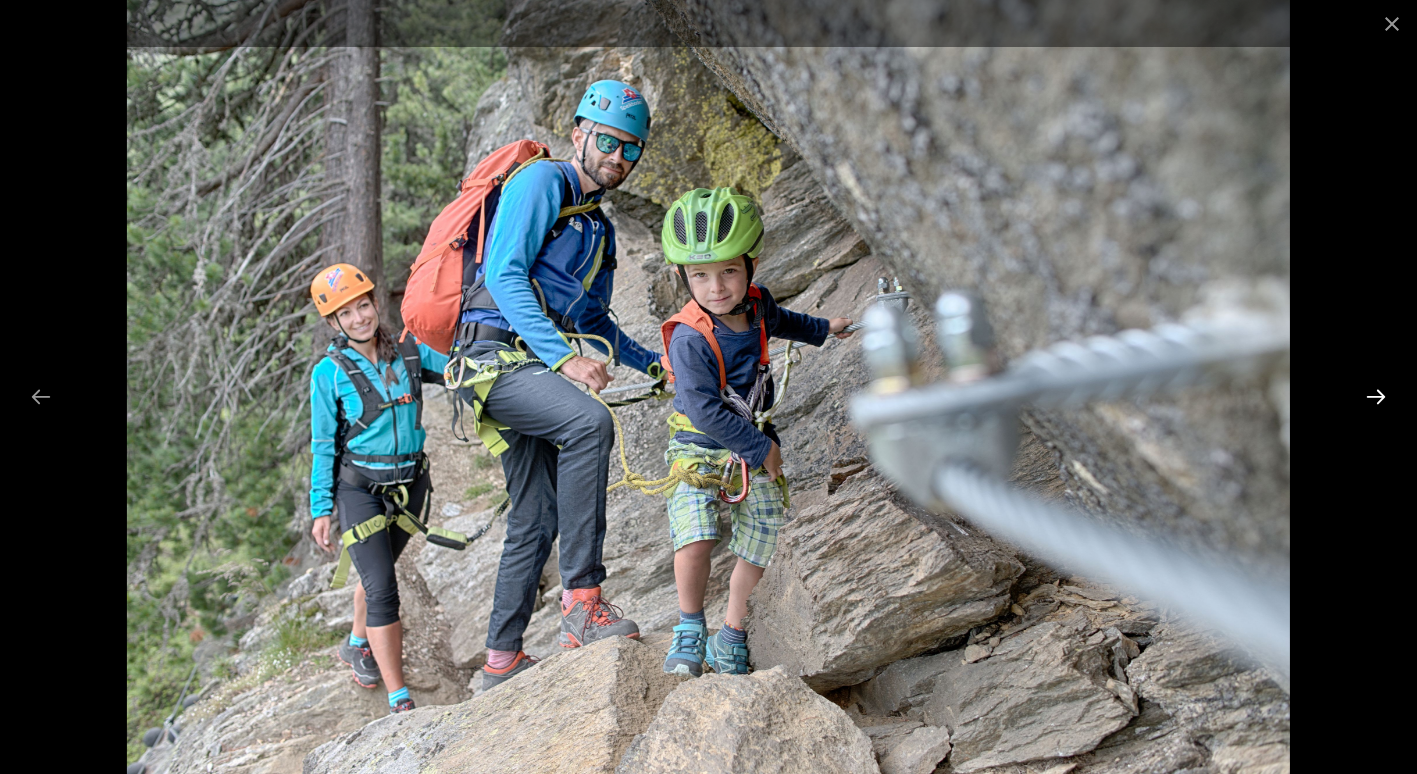 click at bounding box center (1376, 396) 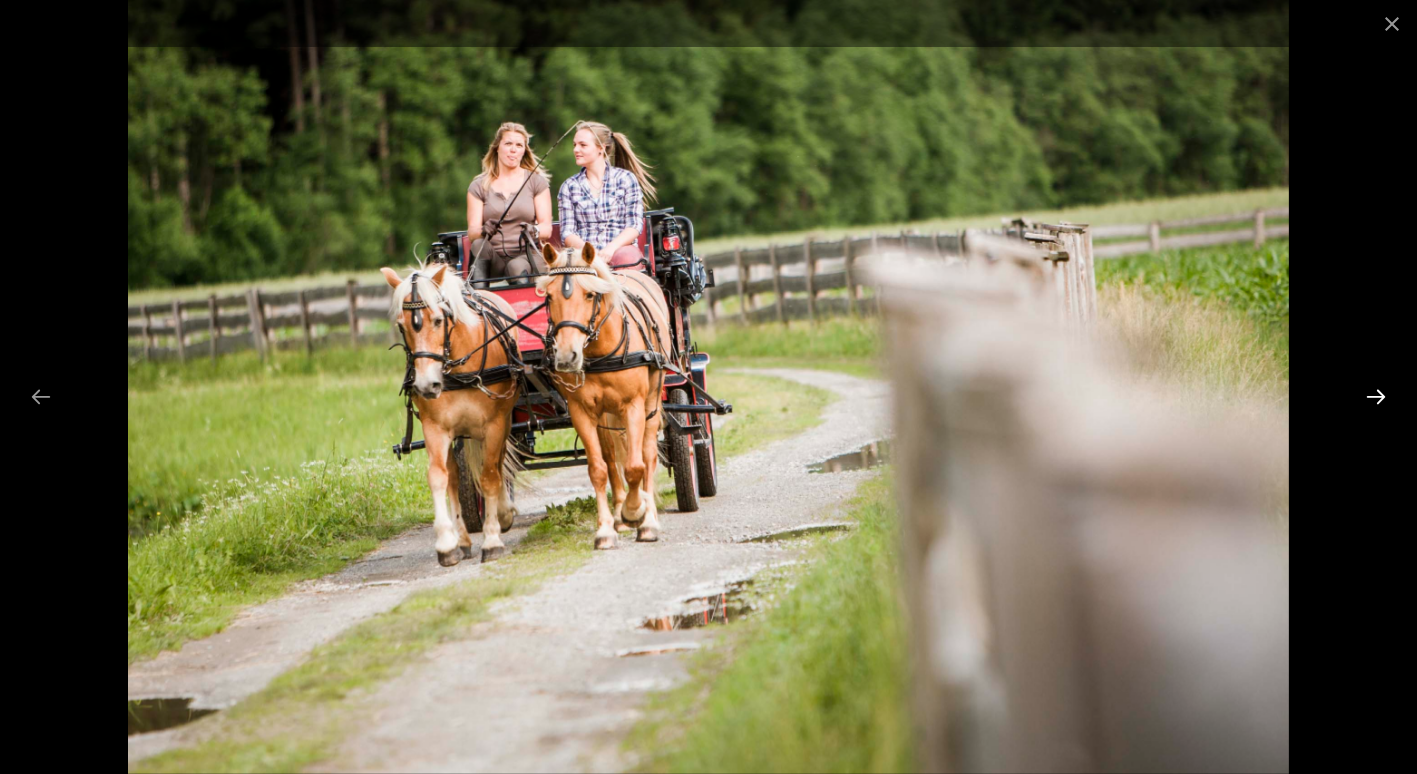 click at bounding box center (1376, 396) 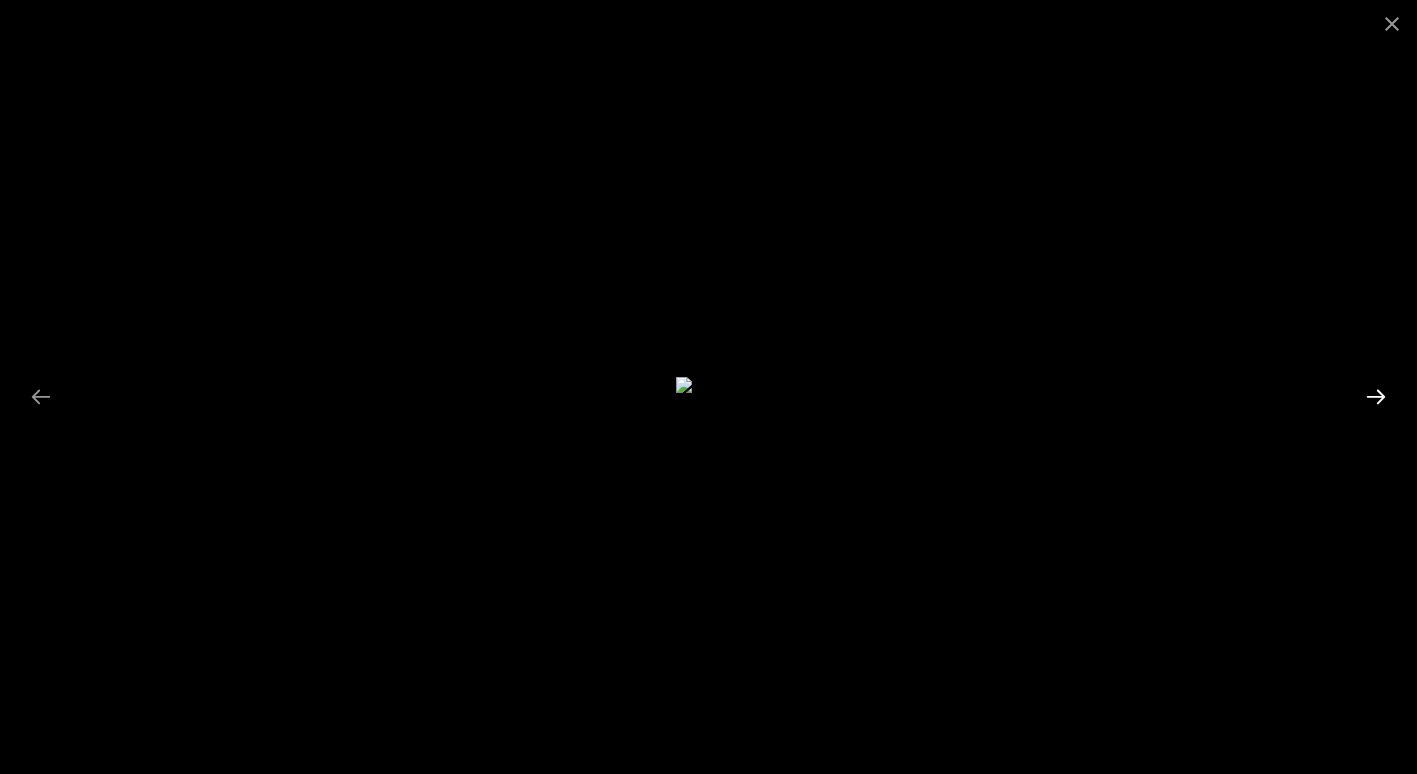 click at bounding box center (1376, 396) 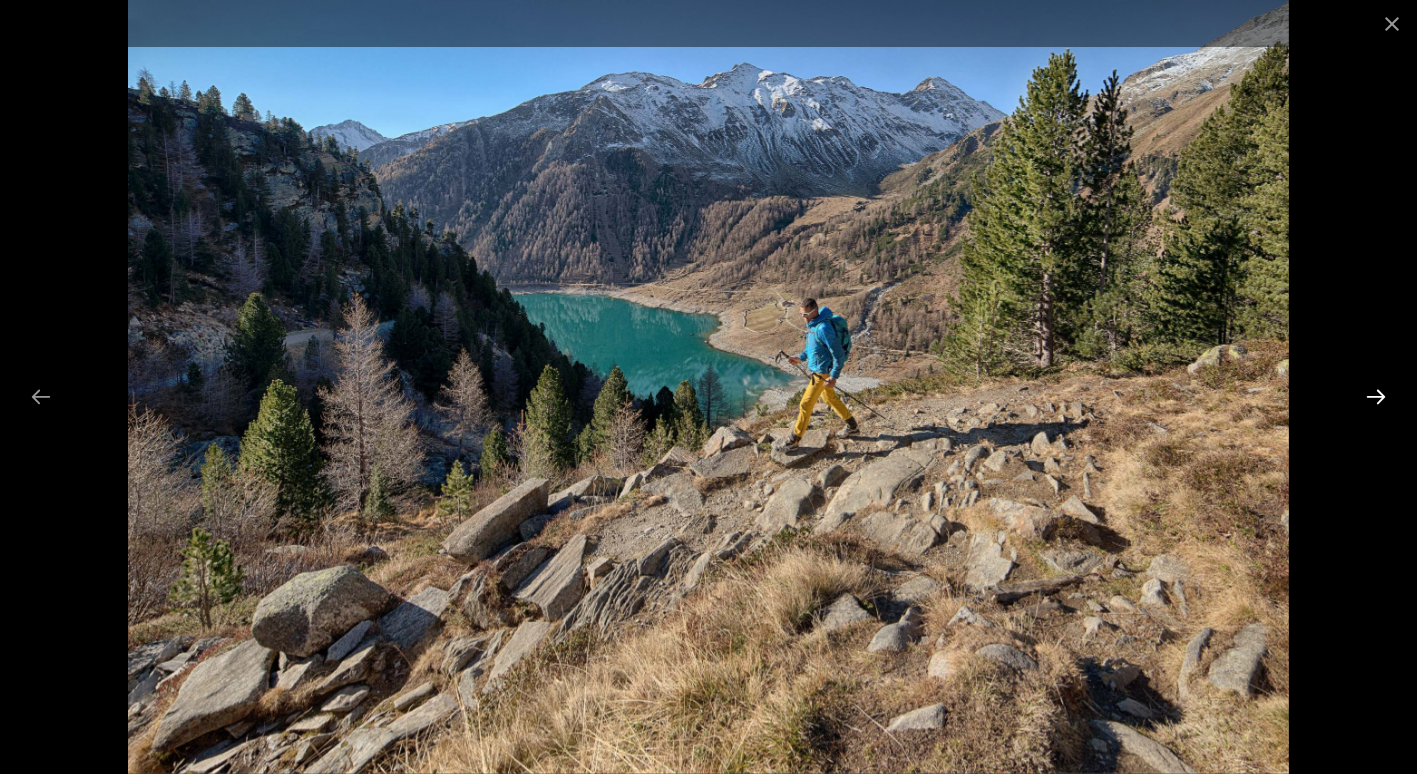 click at bounding box center (1376, 396) 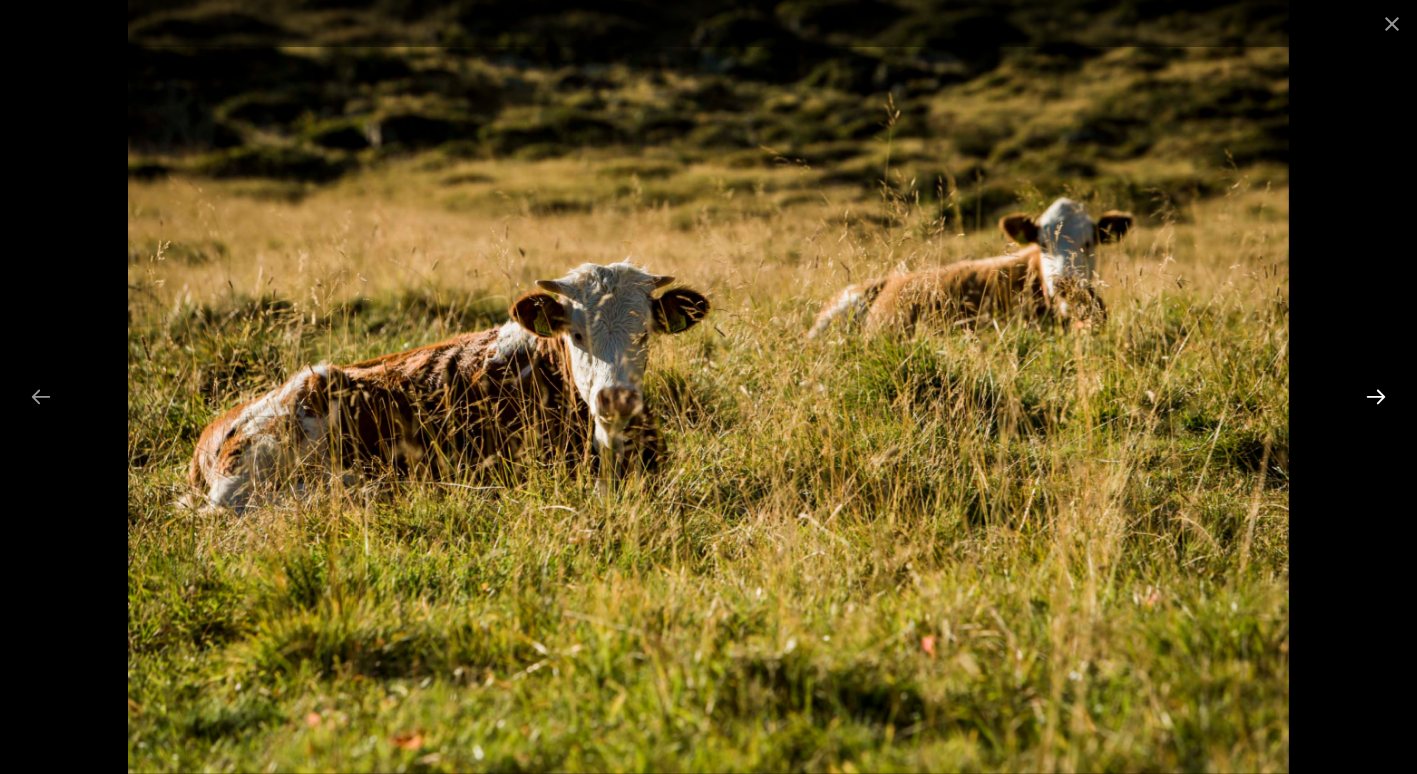 click at bounding box center [1376, 396] 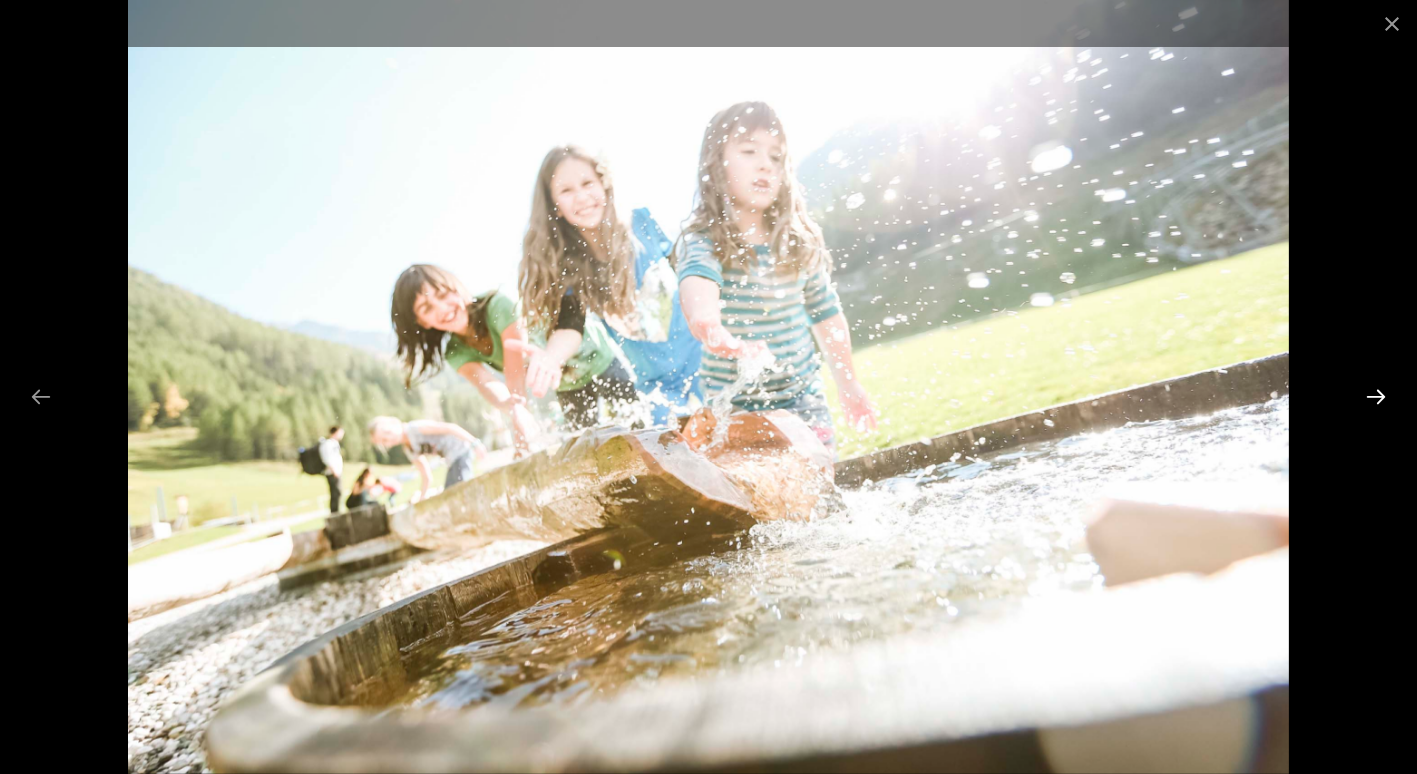 click at bounding box center [1376, 396] 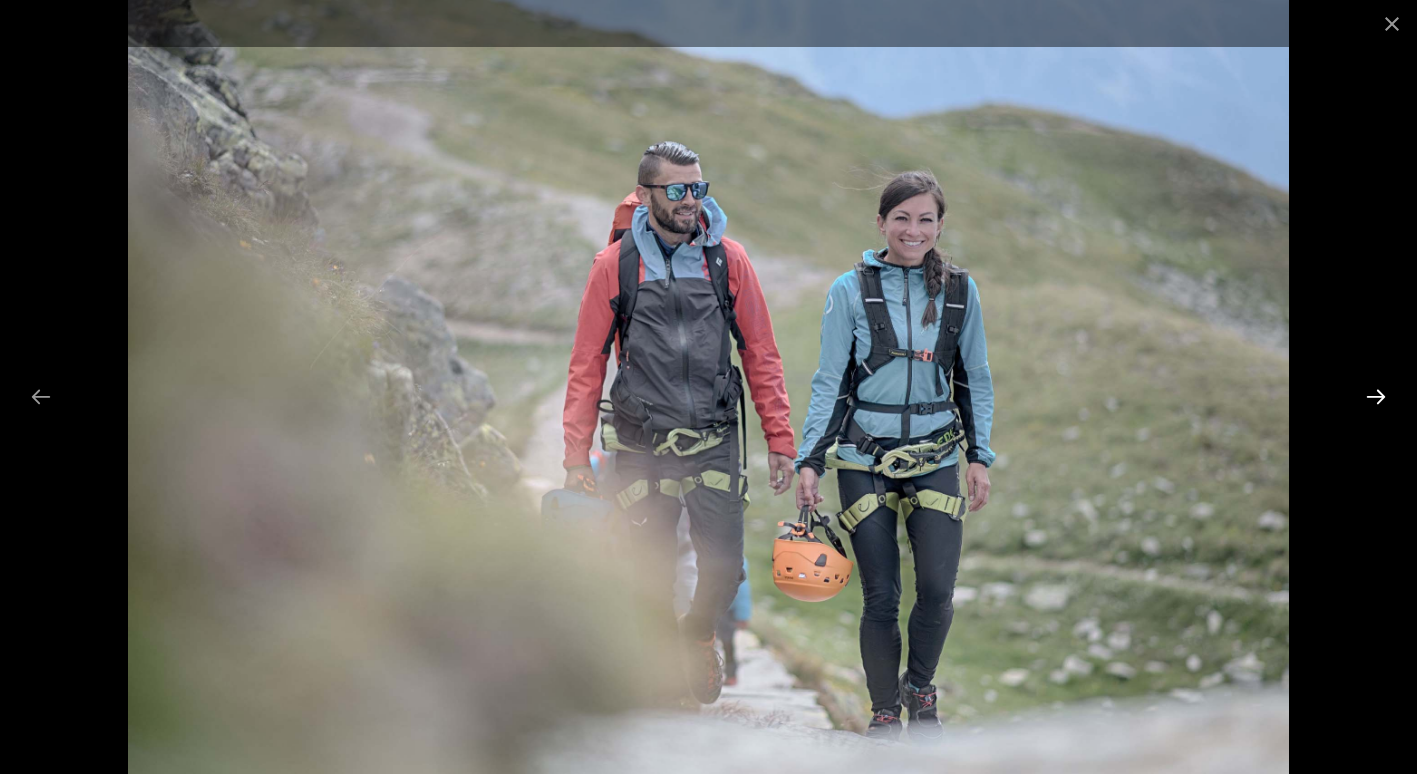click at bounding box center (1376, 396) 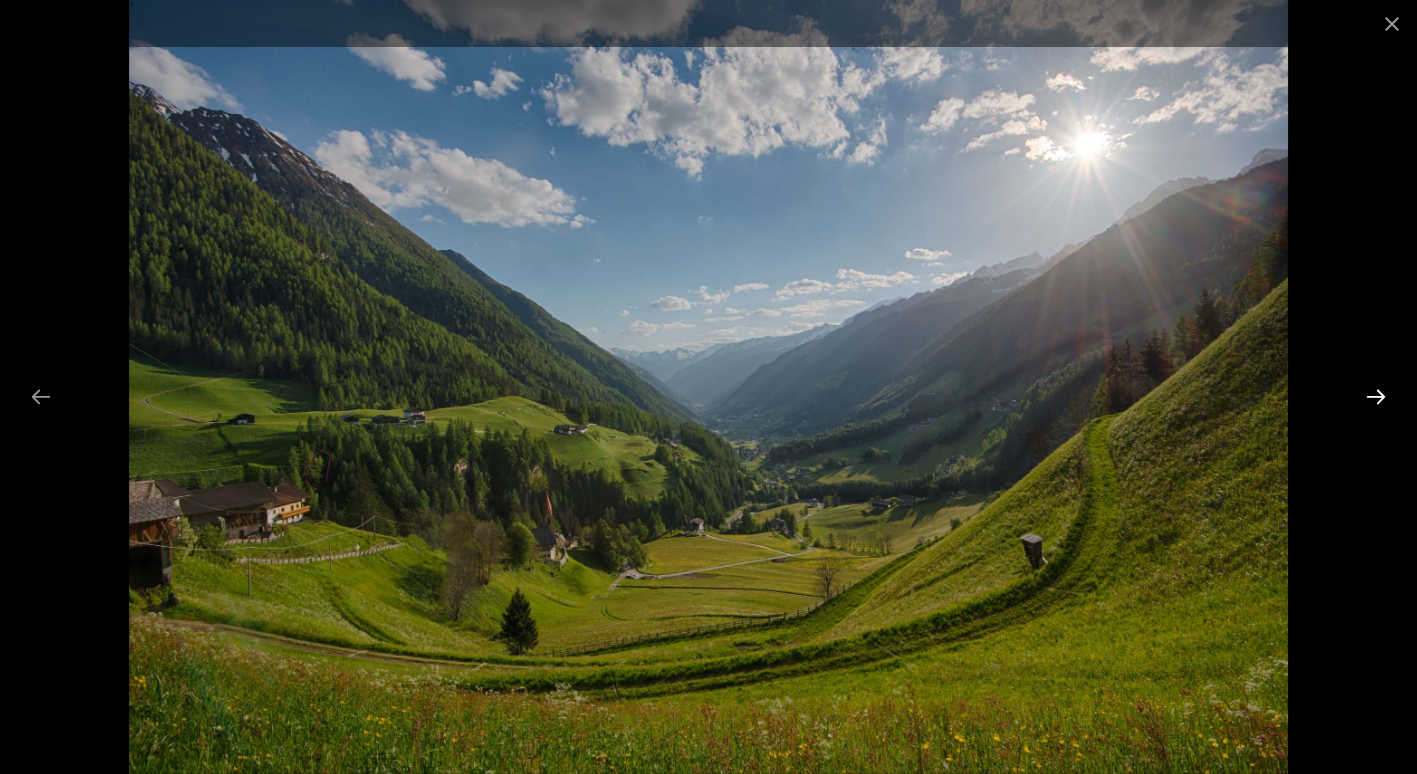 click at bounding box center [1376, 396] 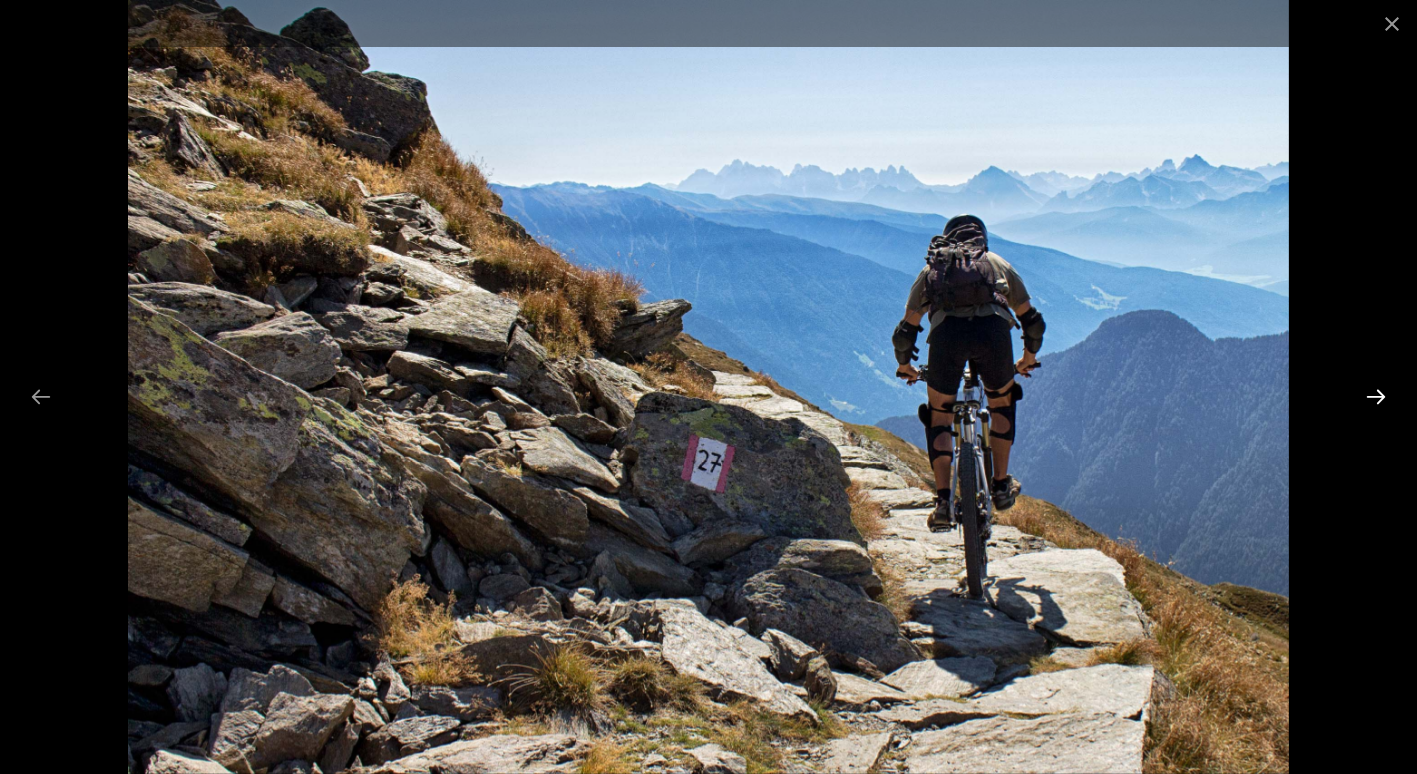 click at bounding box center (1376, 396) 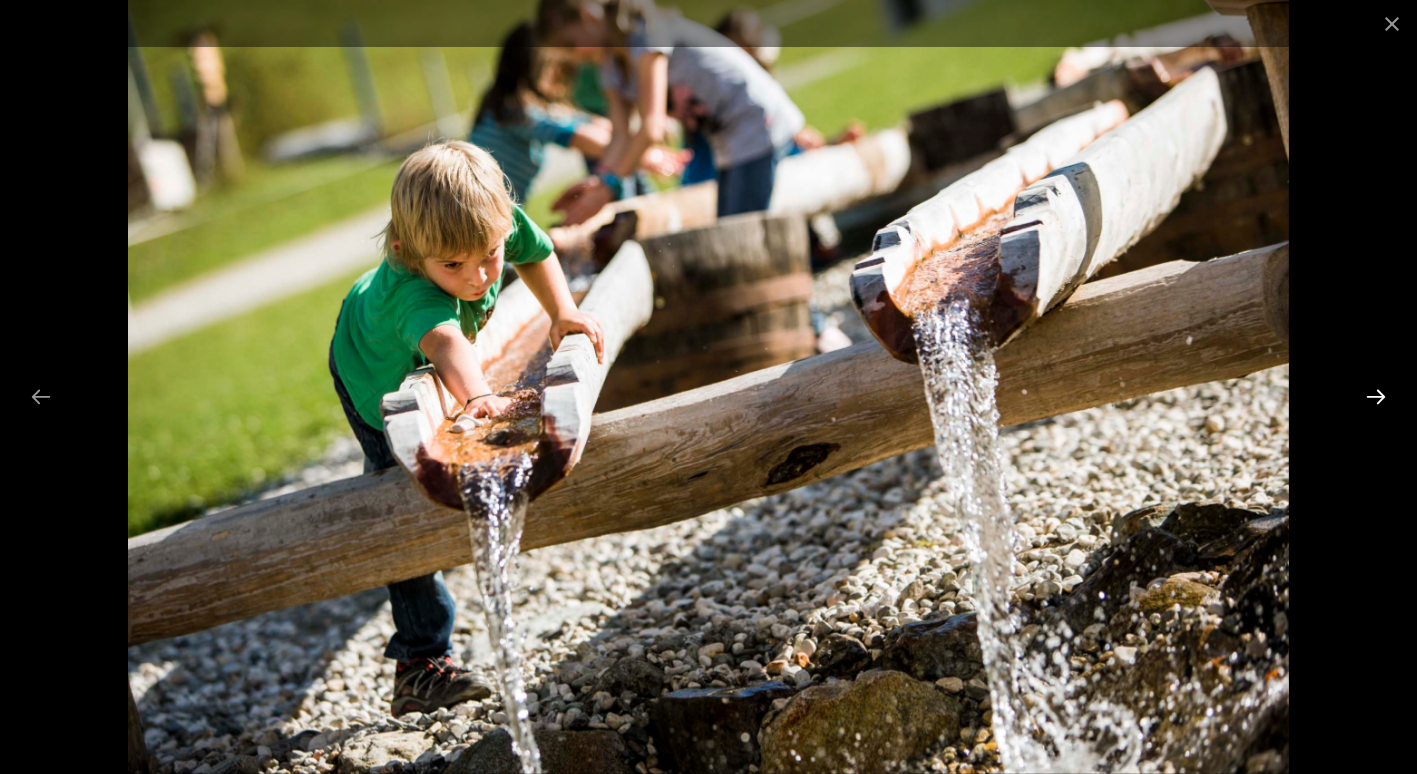 click at bounding box center [1376, 396] 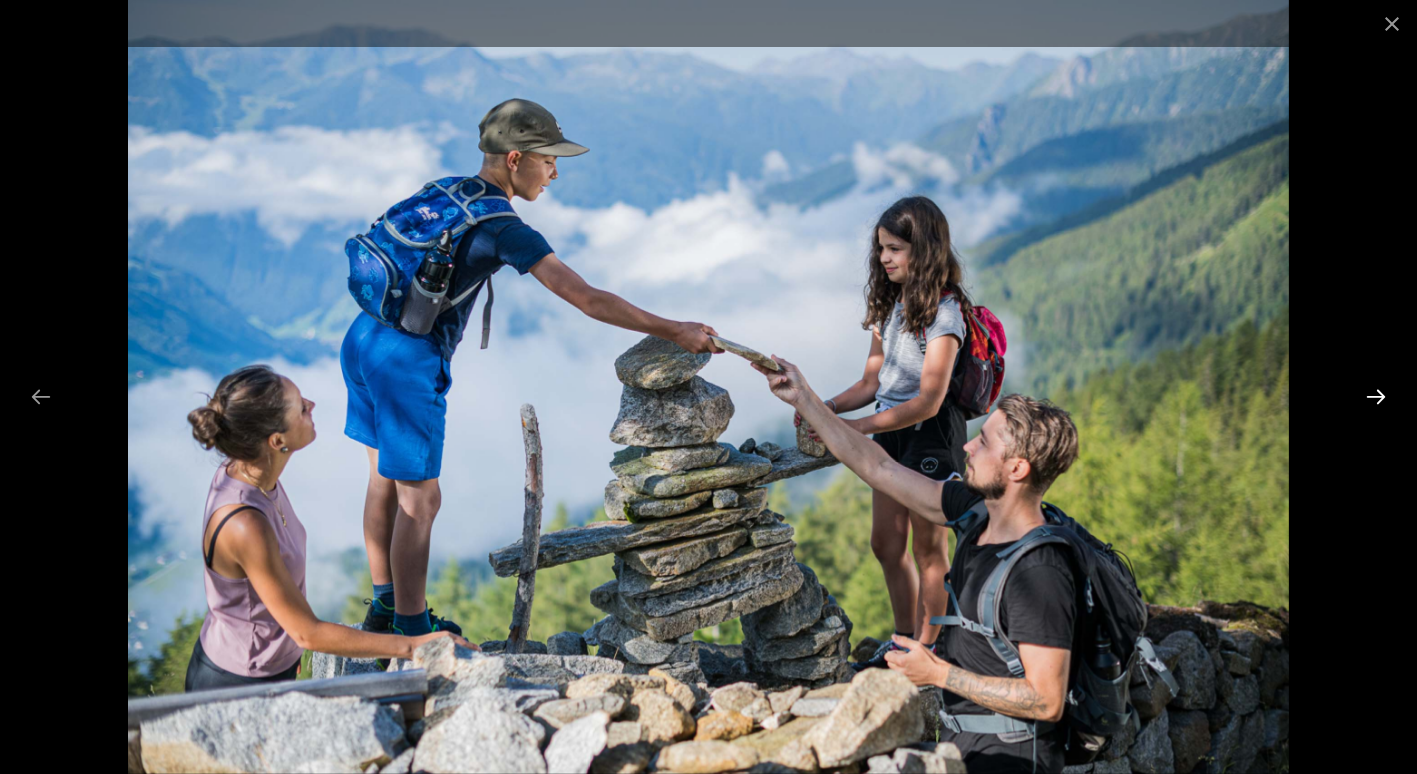 click at bounding box center (1376, 396) 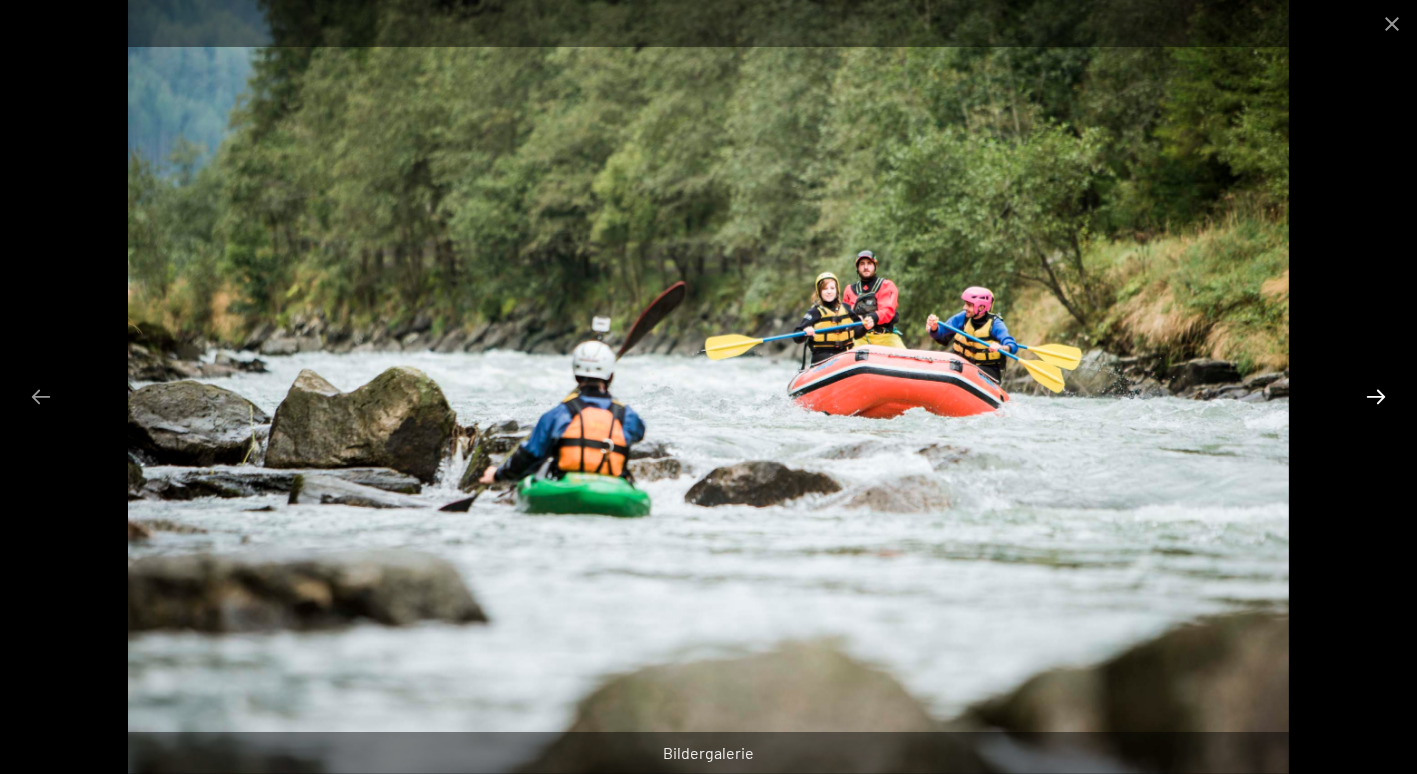 click at bounding box center (1376, 396) 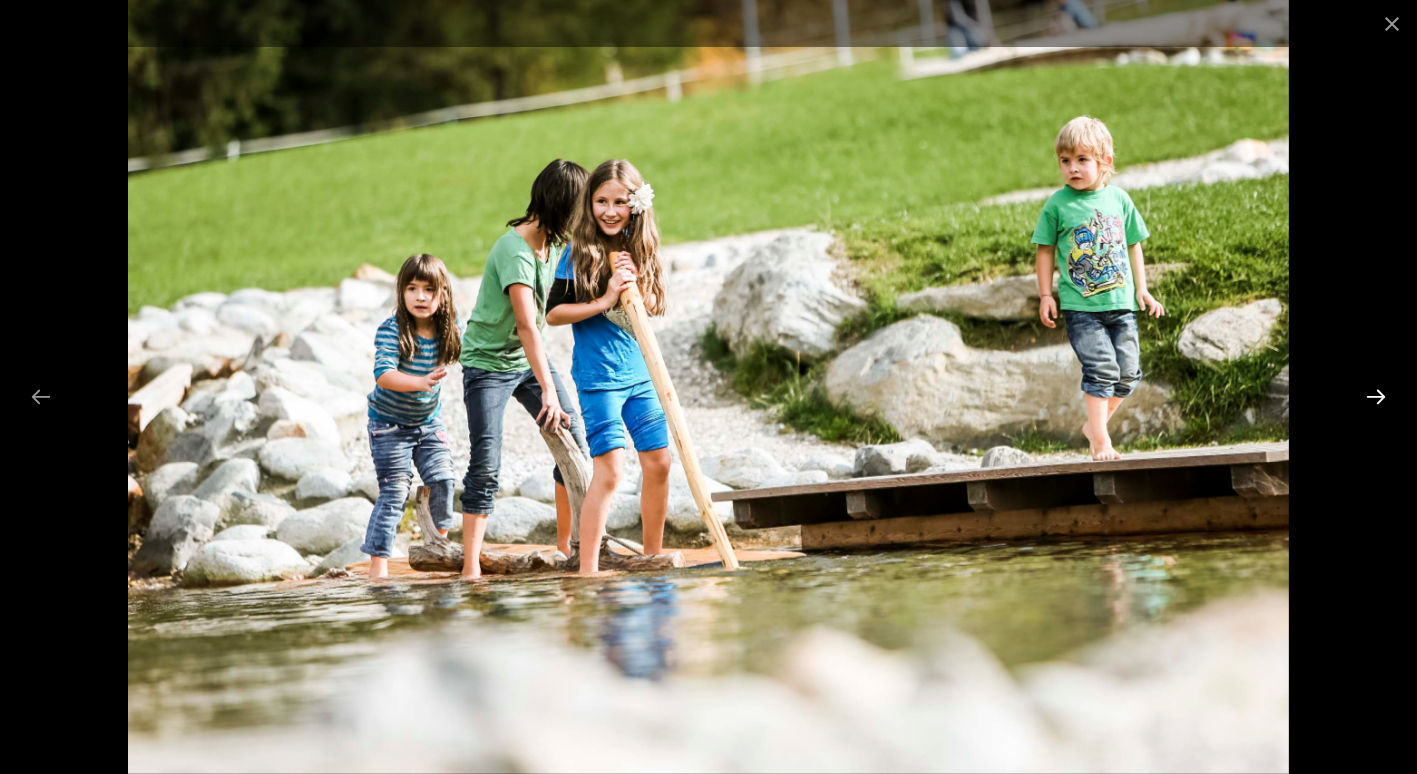 click at bounding box center (1376, 396) 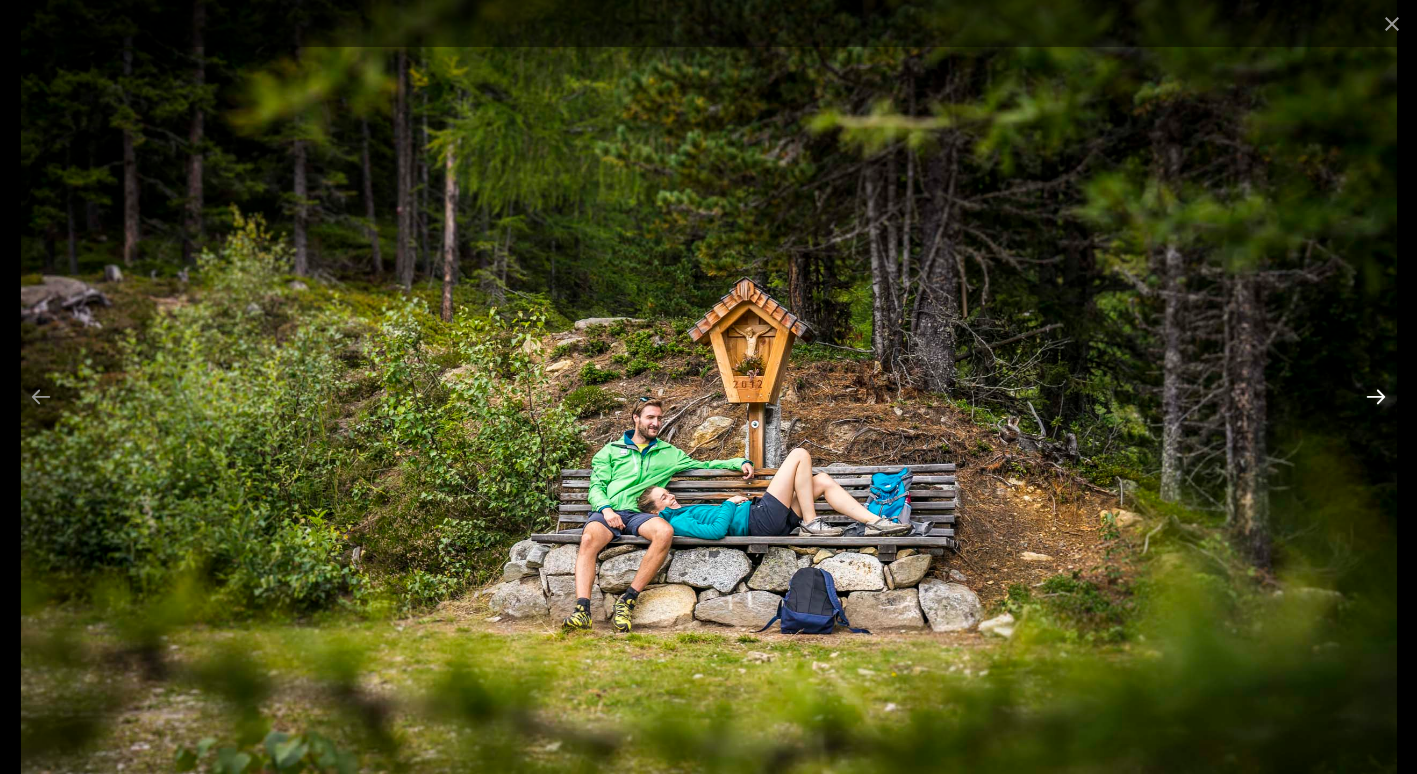 click at bounding box center [1376, 396] 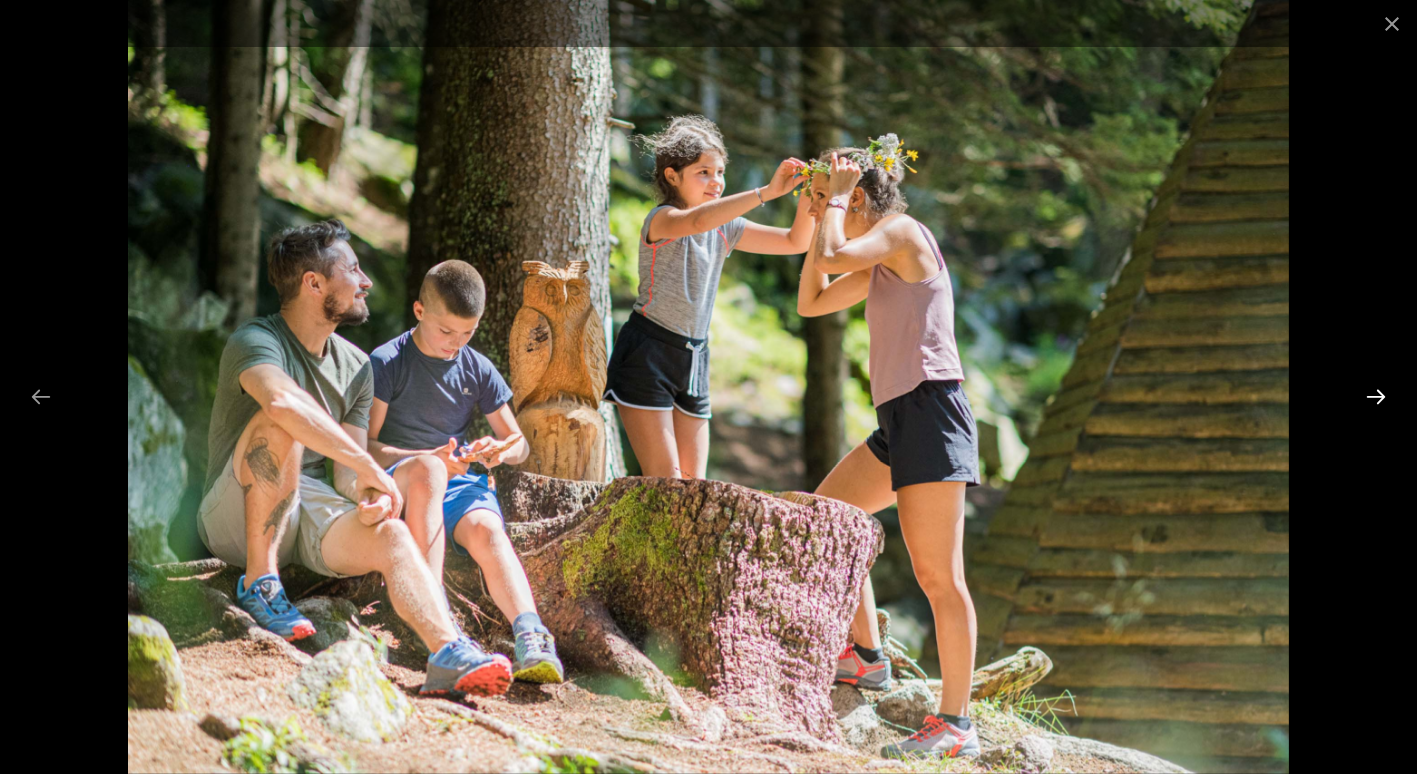 click at bounding box center (1376, 396) 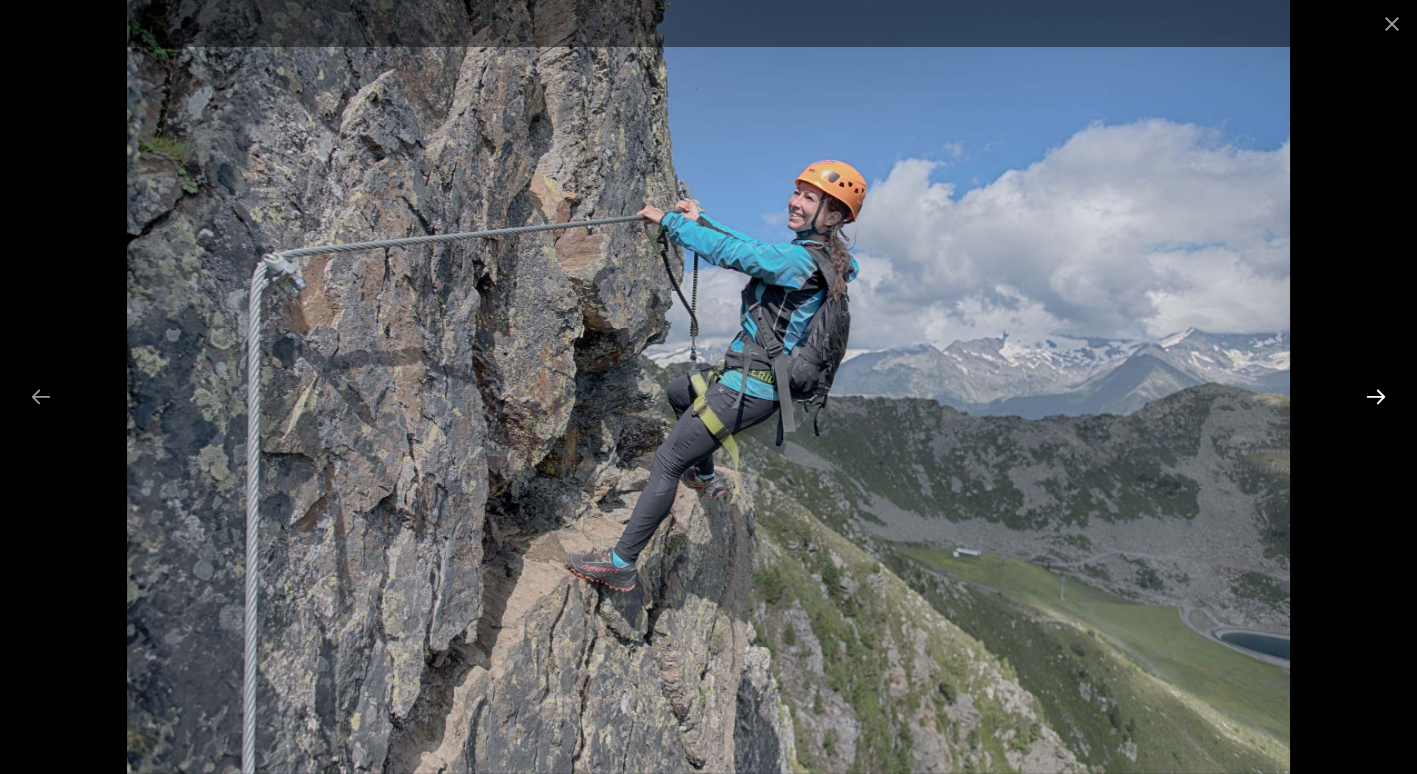 click at bounding box center [1376, 396] 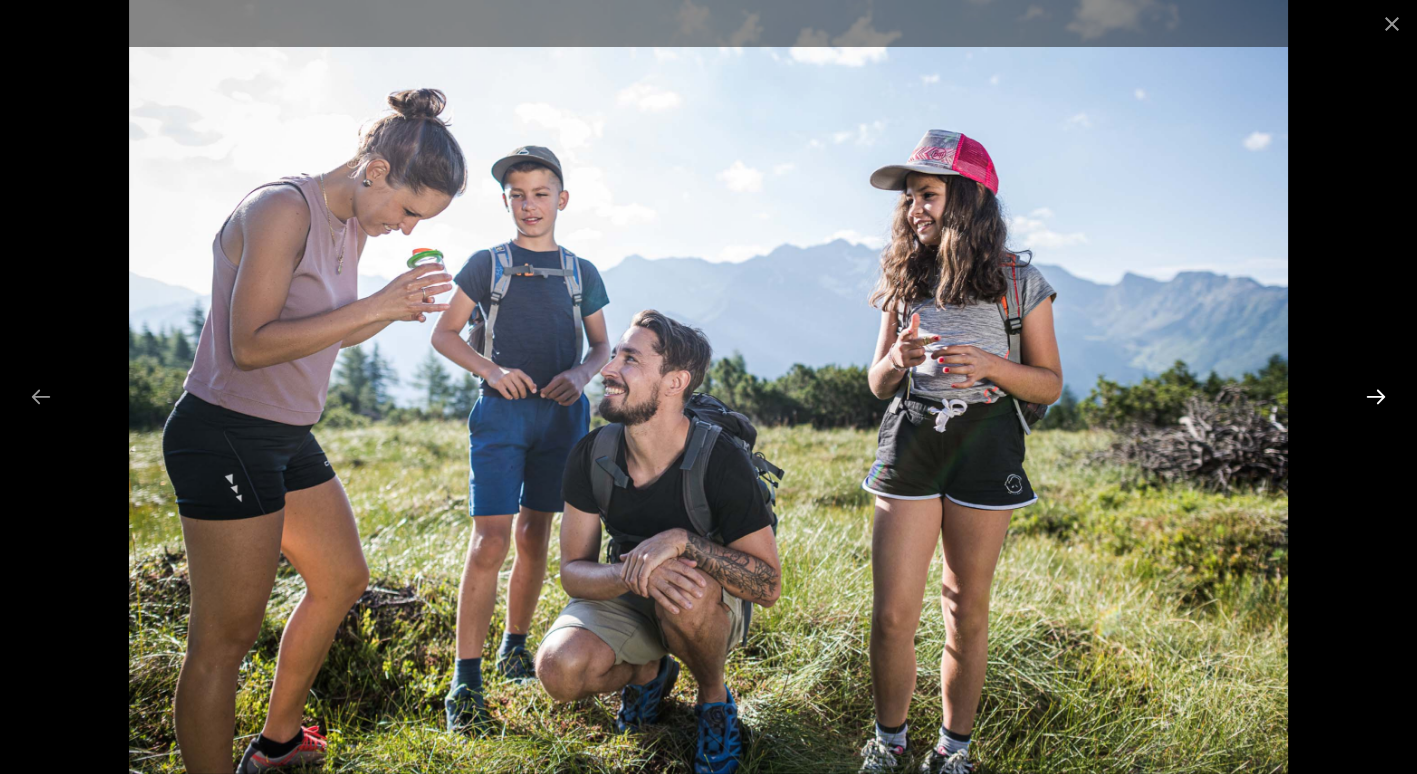 click at bounding box center (1376, 396) 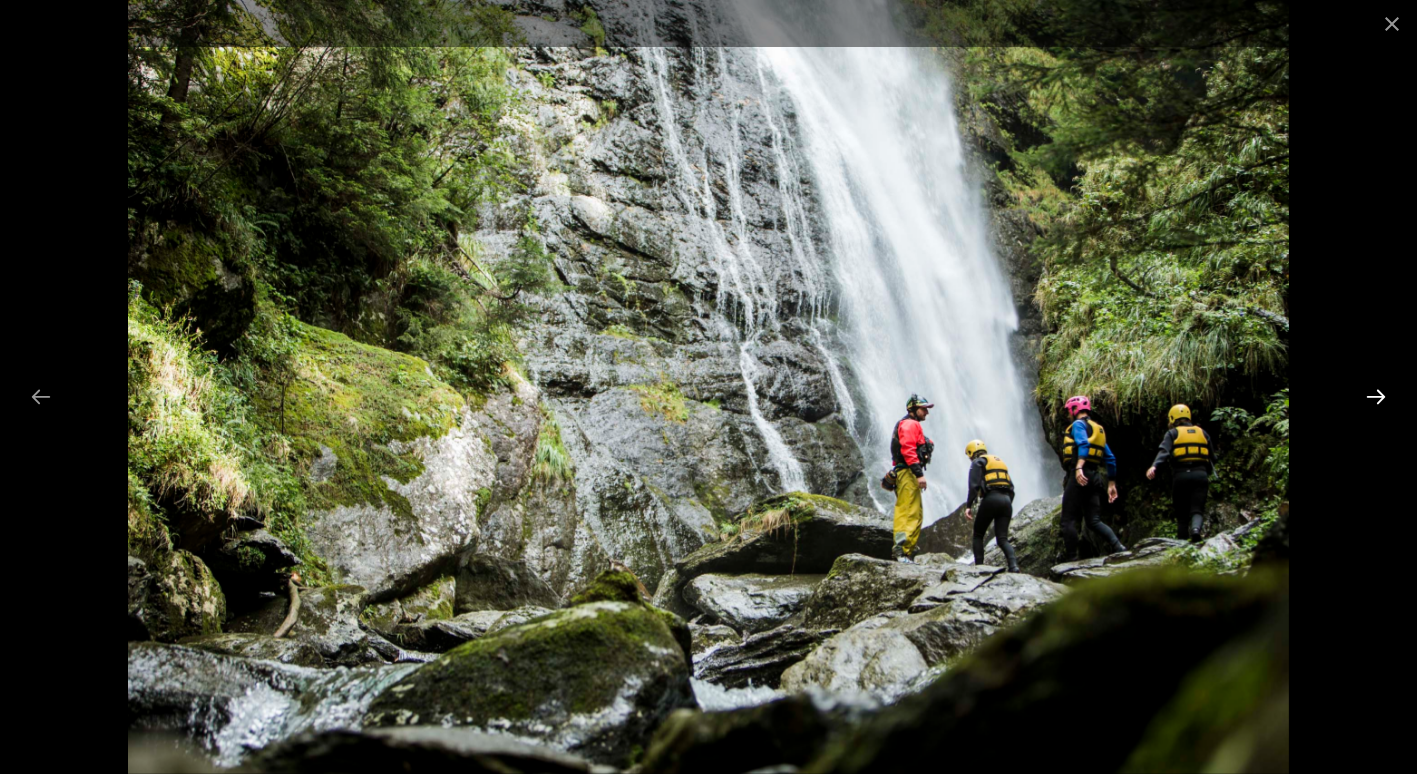 click at bounding box center [1376, 396] 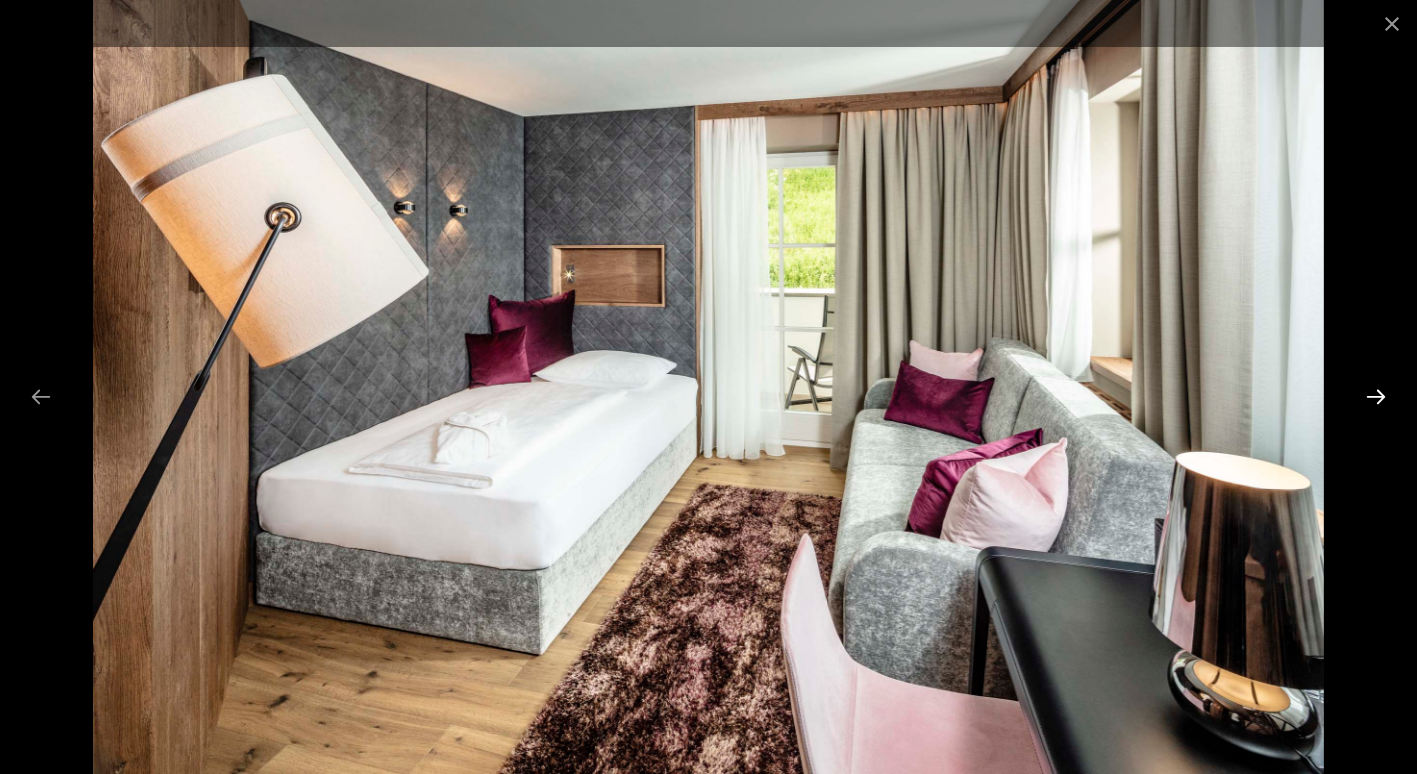click at bounding box center [1376, 396] 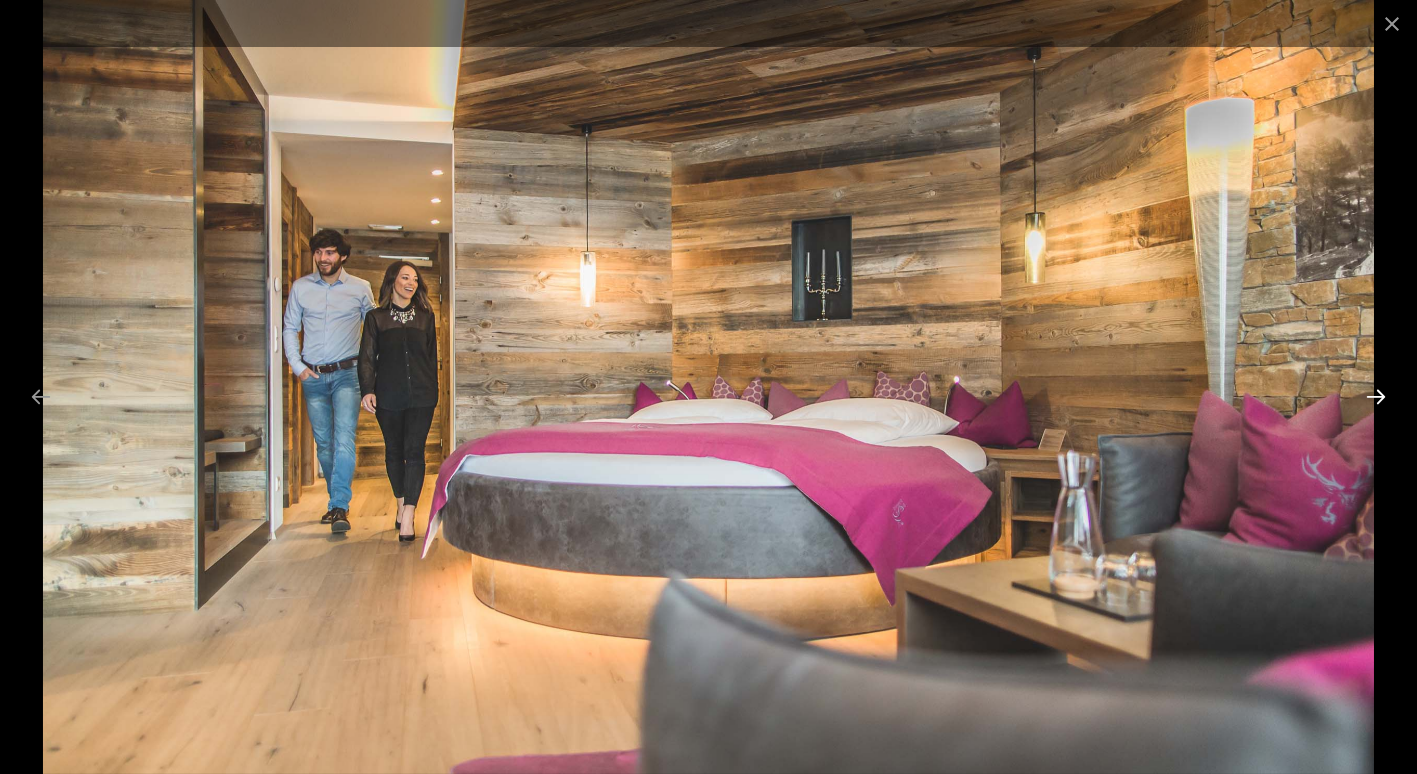 click at bounding box center [1376, 396] 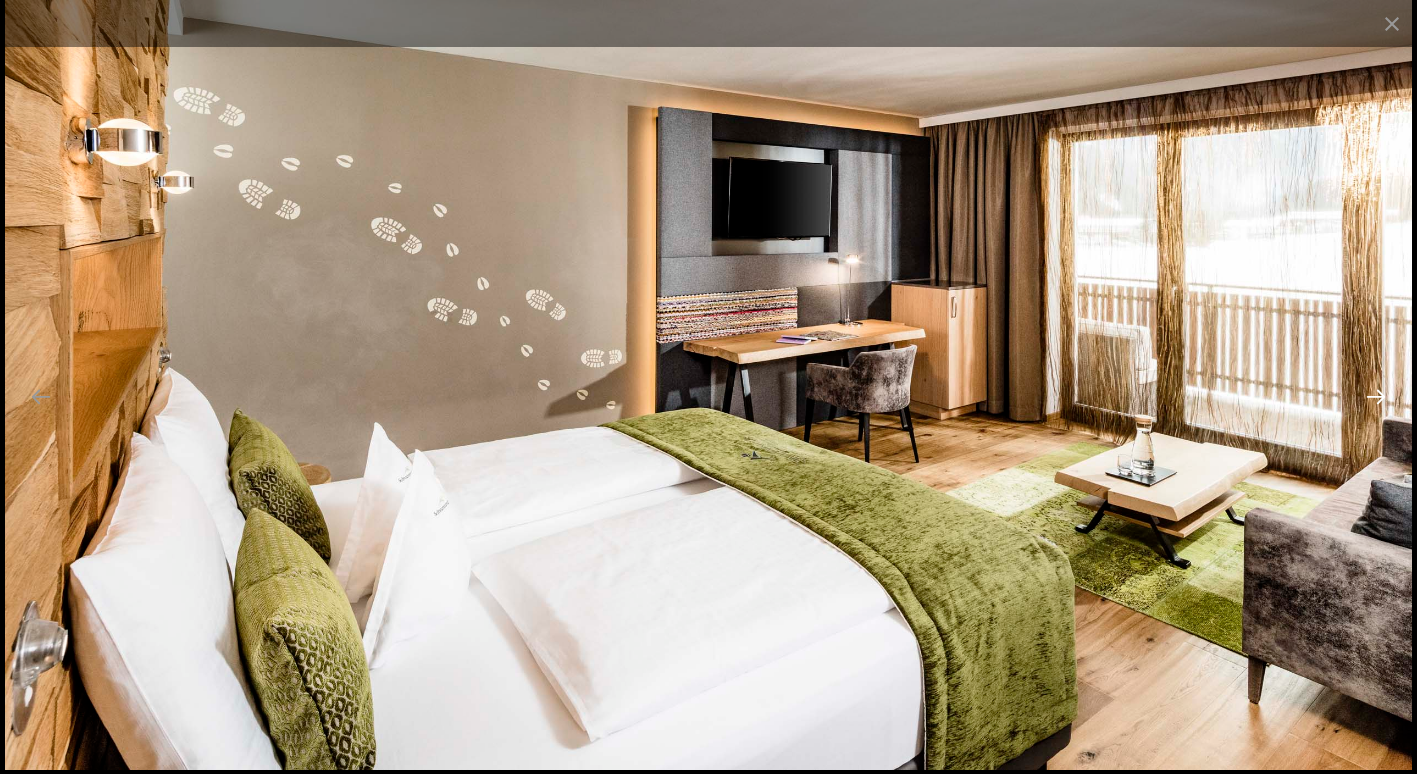 click at bounding box center (1376, 396) 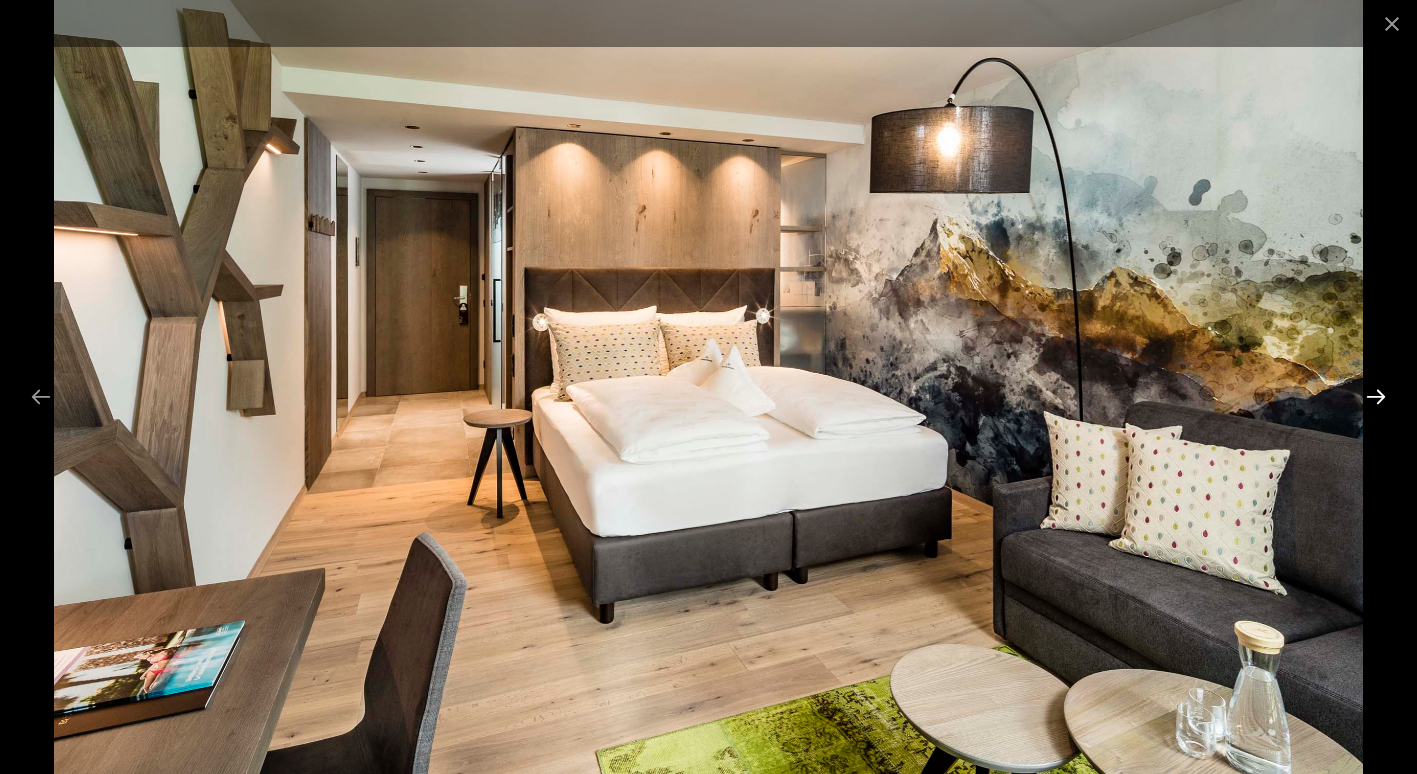 click at bounding box center [1376, 396] 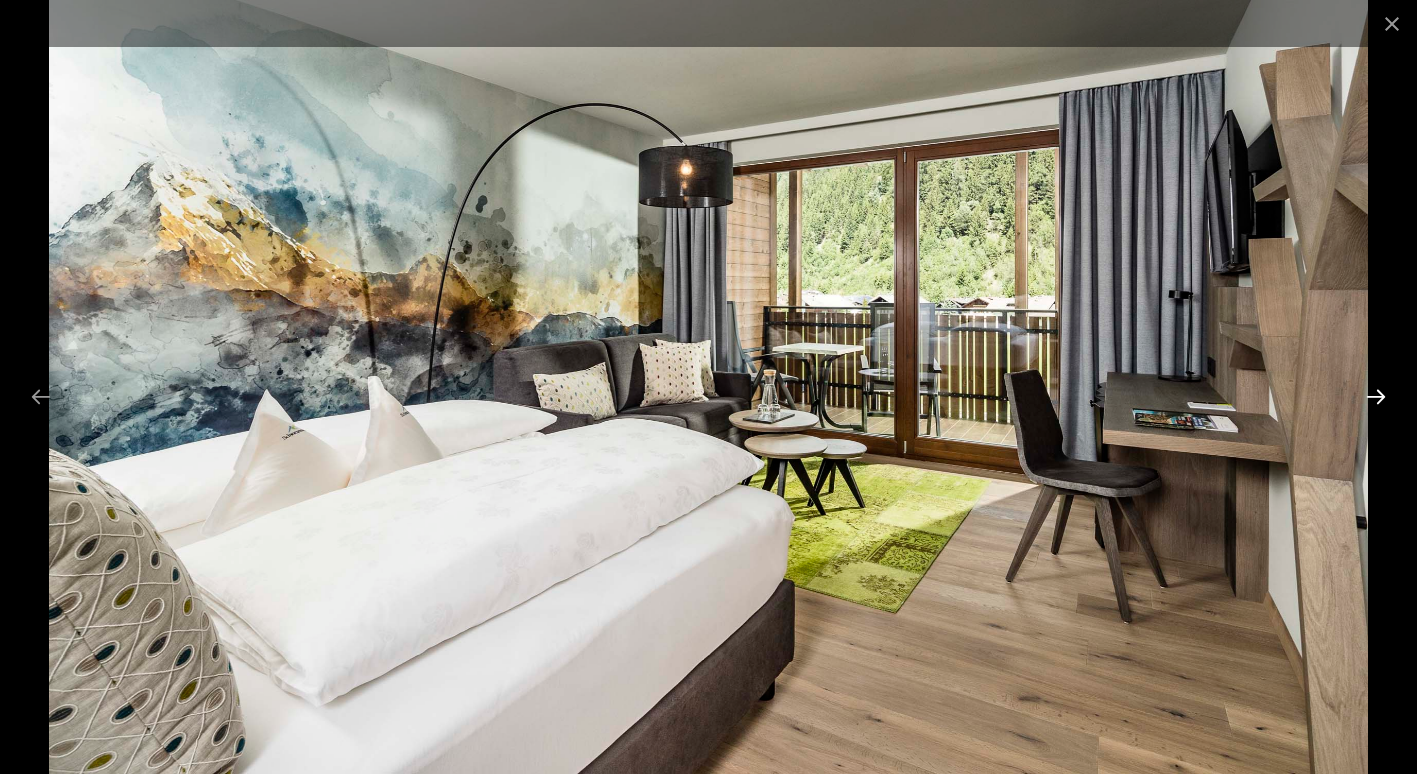 click at bounding box center (1376, 396) 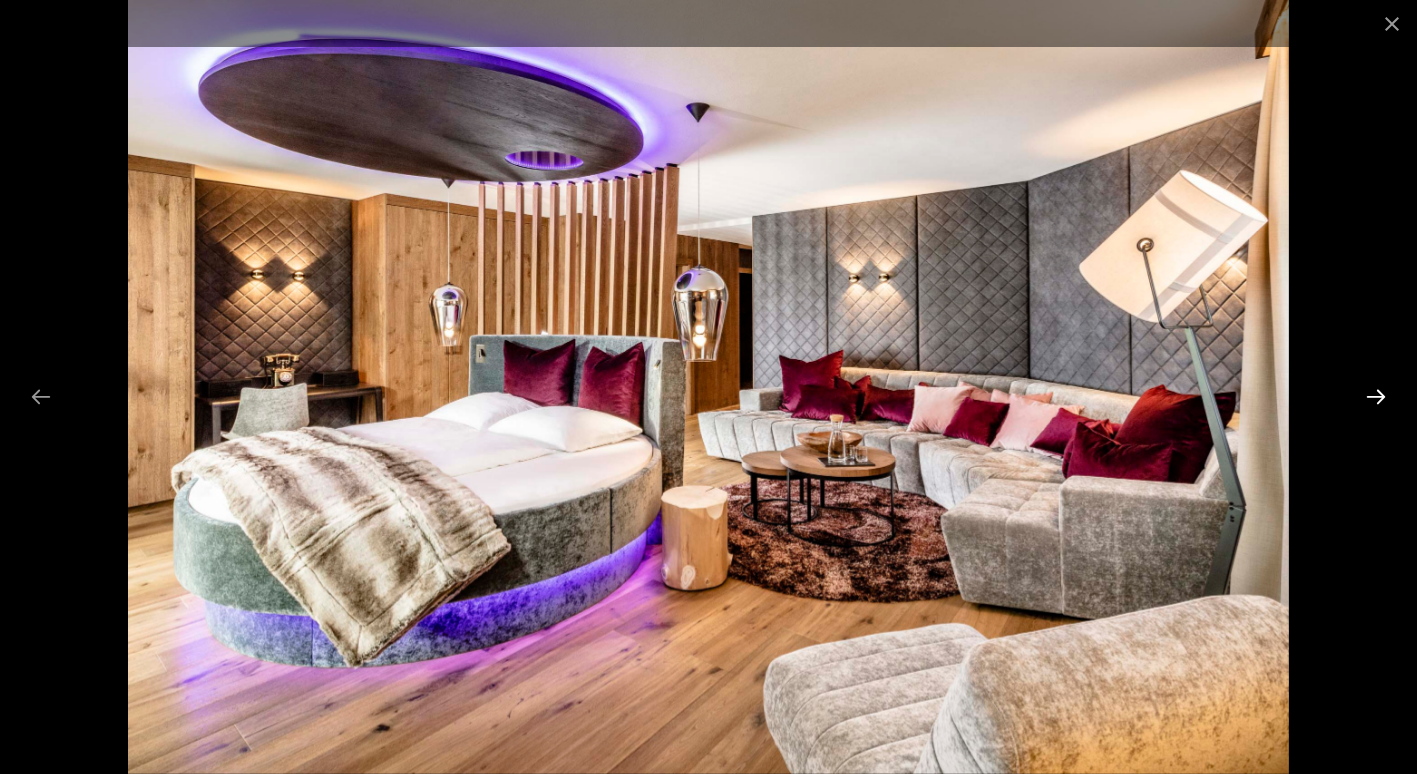 click at bounding box center [1376, 396] 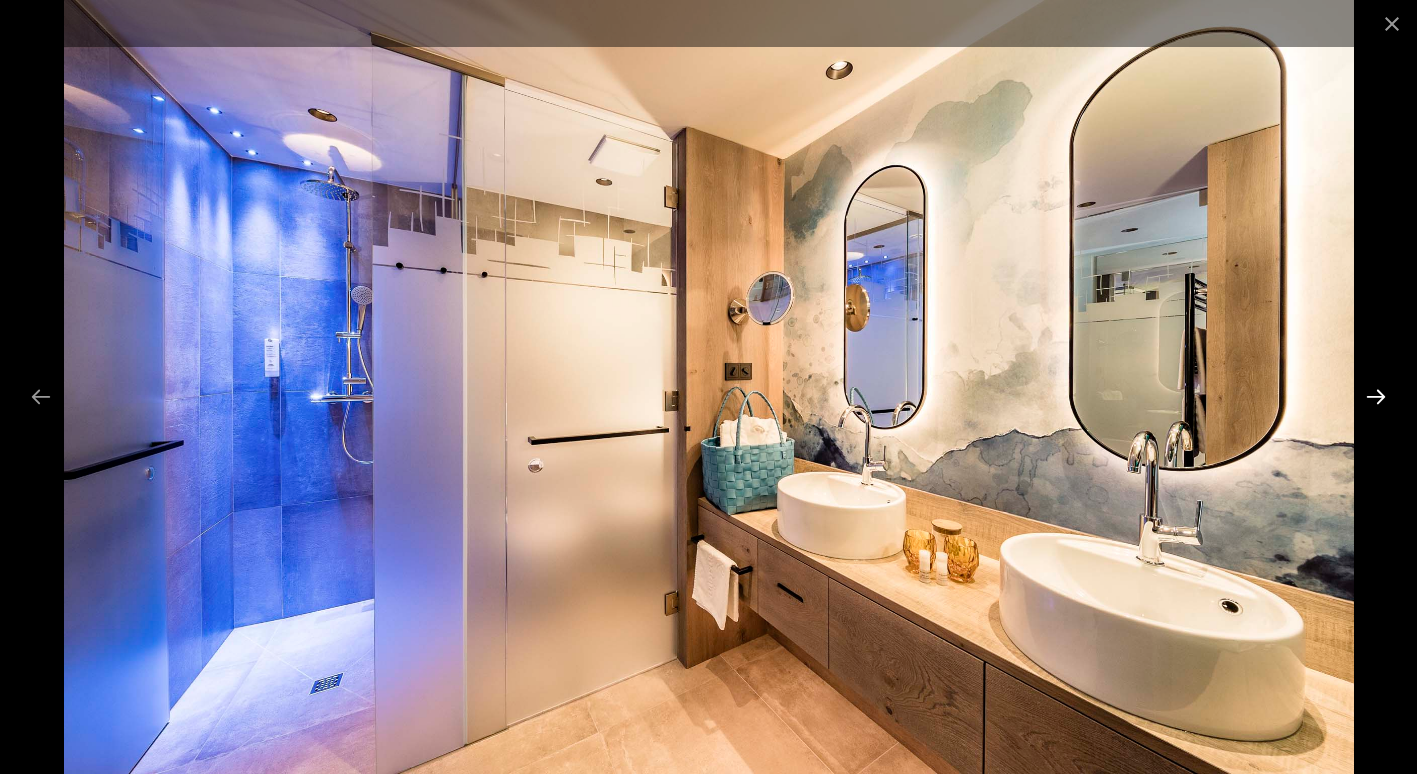 click at bounding box center (1376, 396) 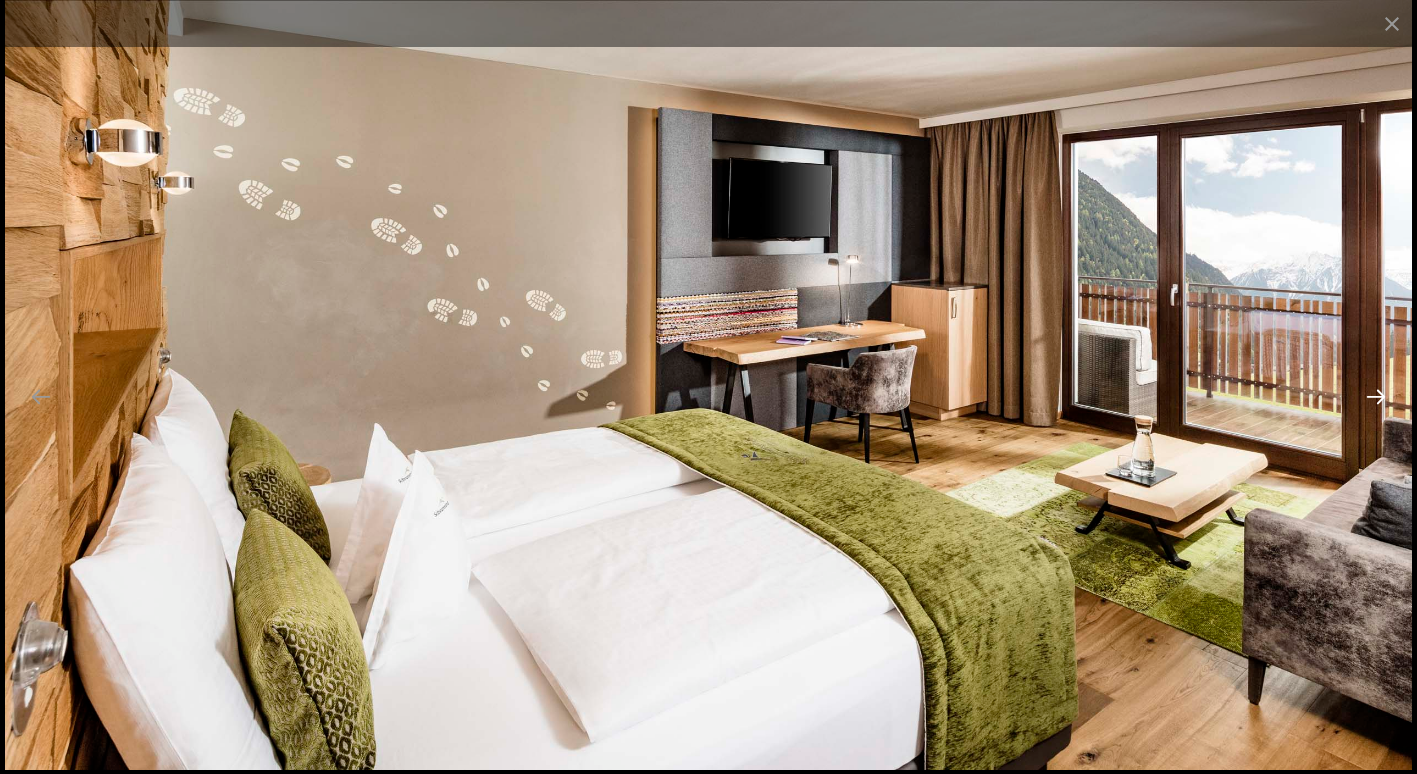 click at bounding box center [1376, 396] 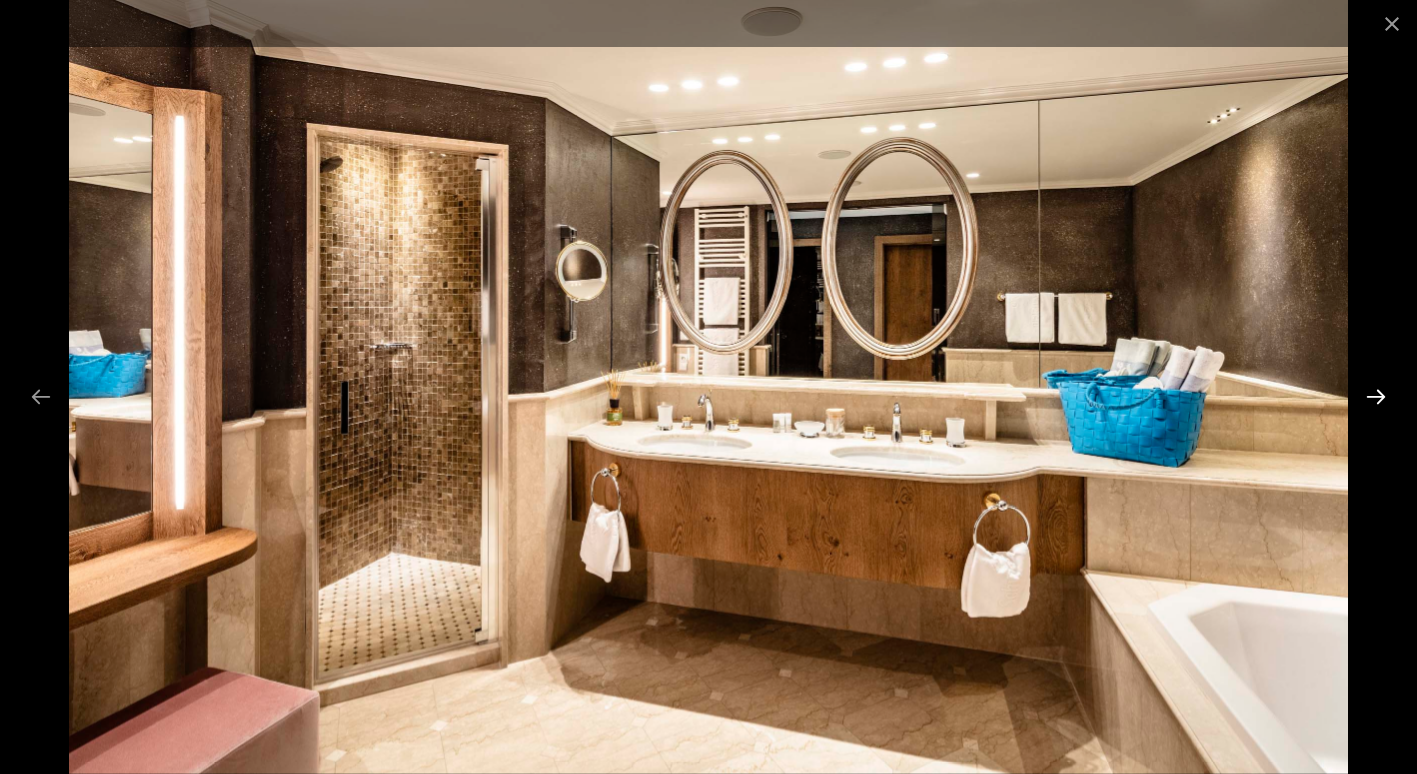 click at bounding box center (1376, 396) 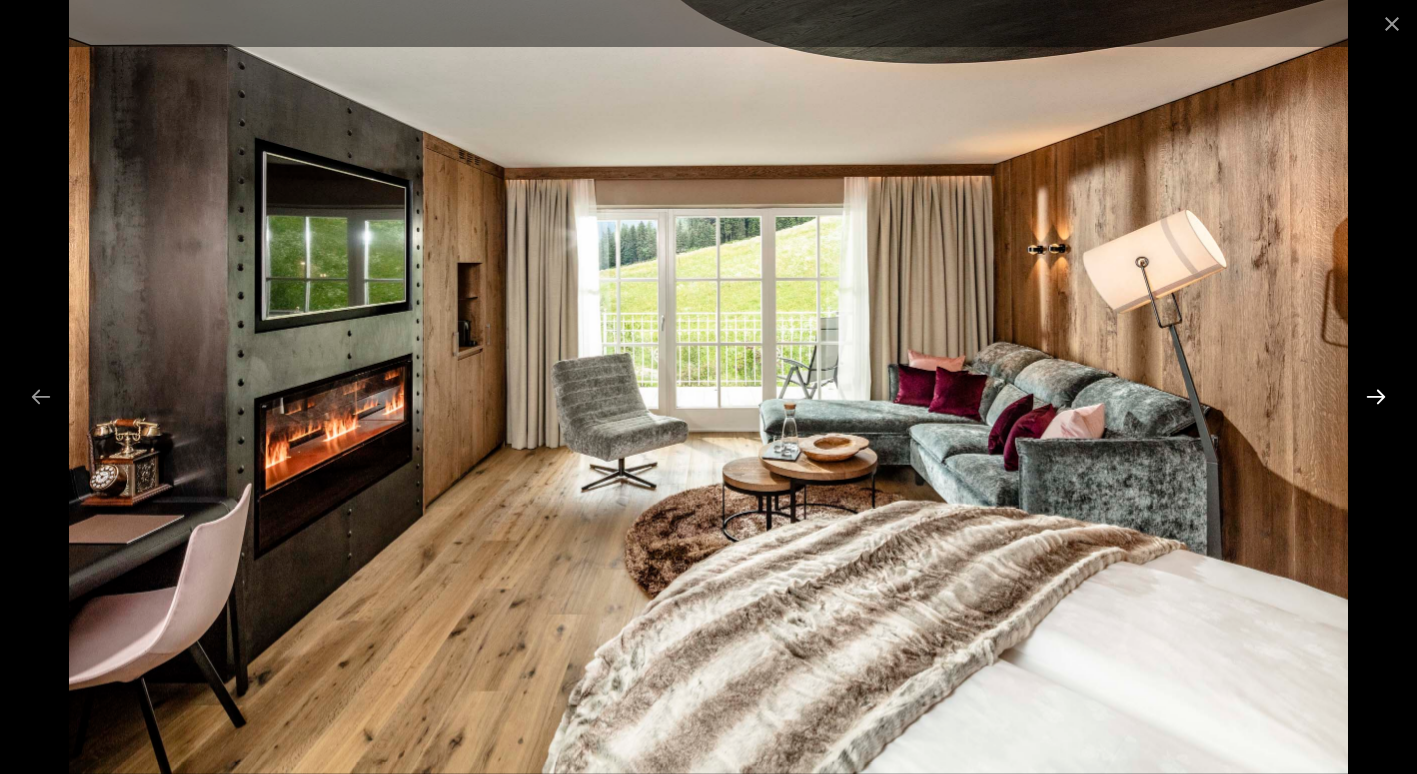 click at bounding box center (1376, 396) 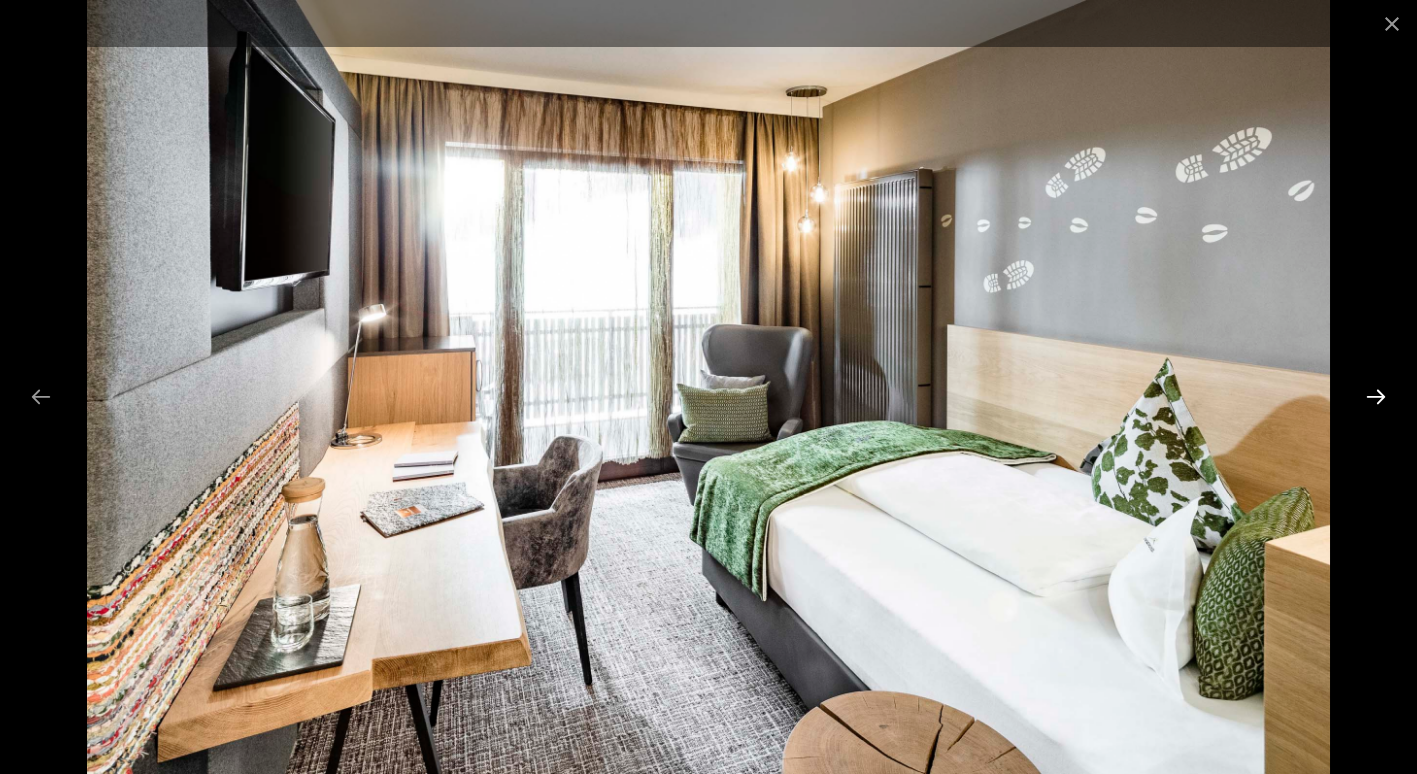 click at bounding box center [1376, 396] 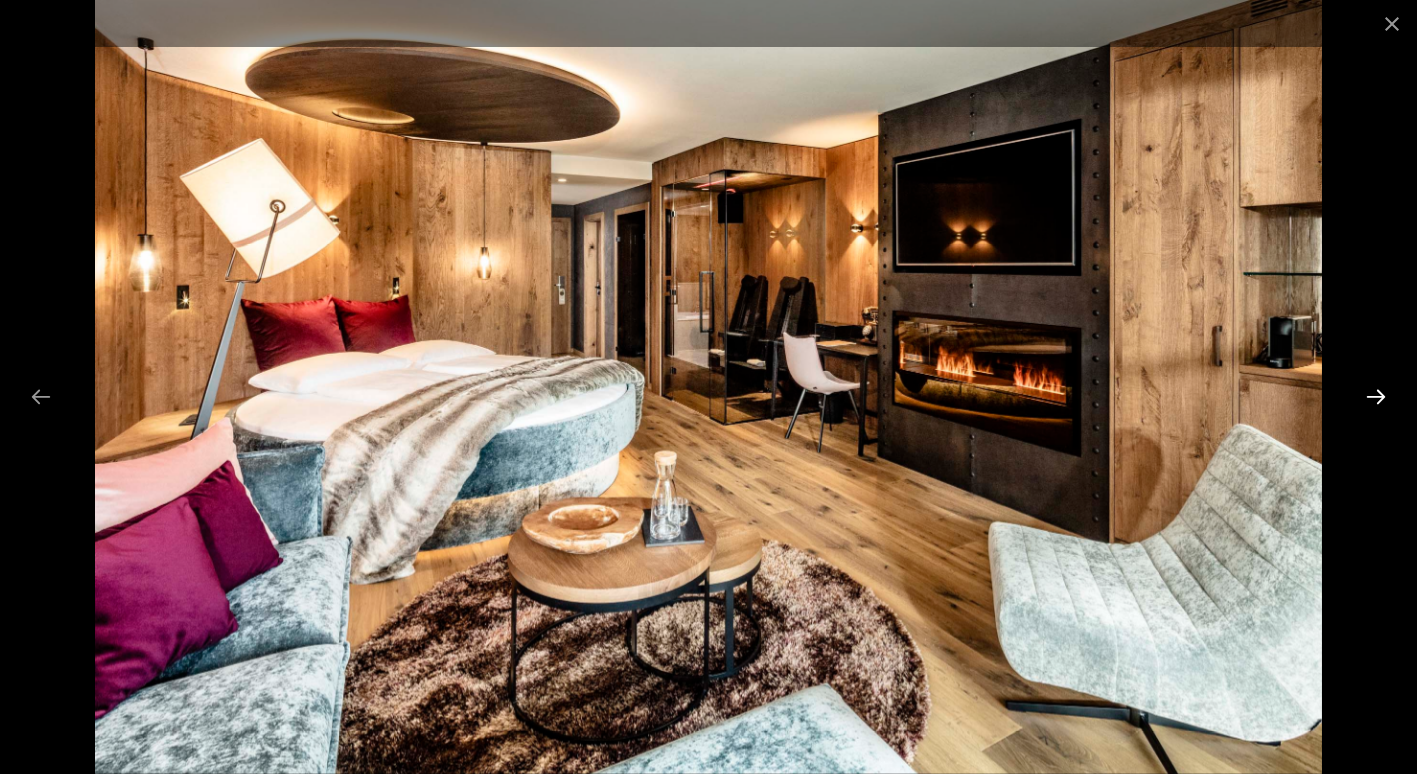 click at bounding box center (1376, 396) 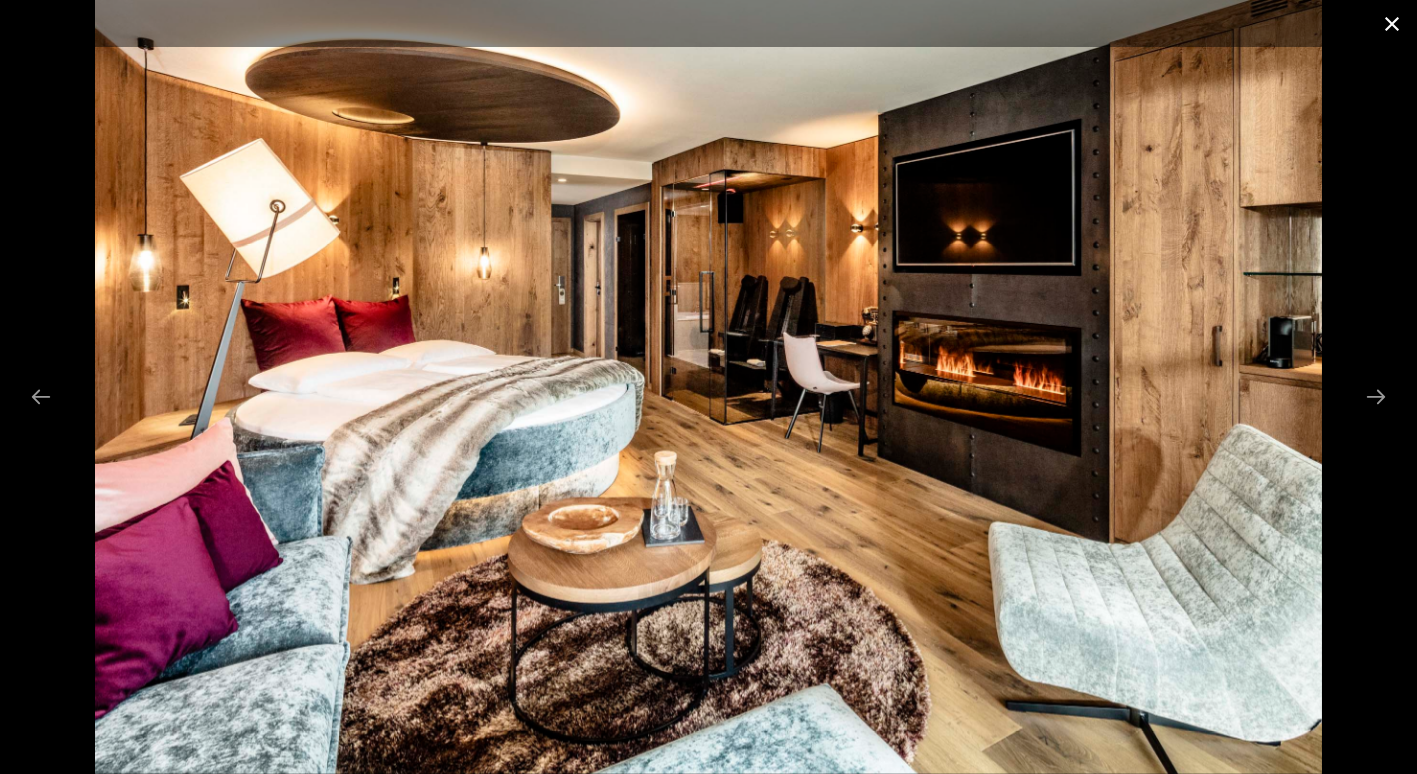 click at bounding box center [1392, 23] 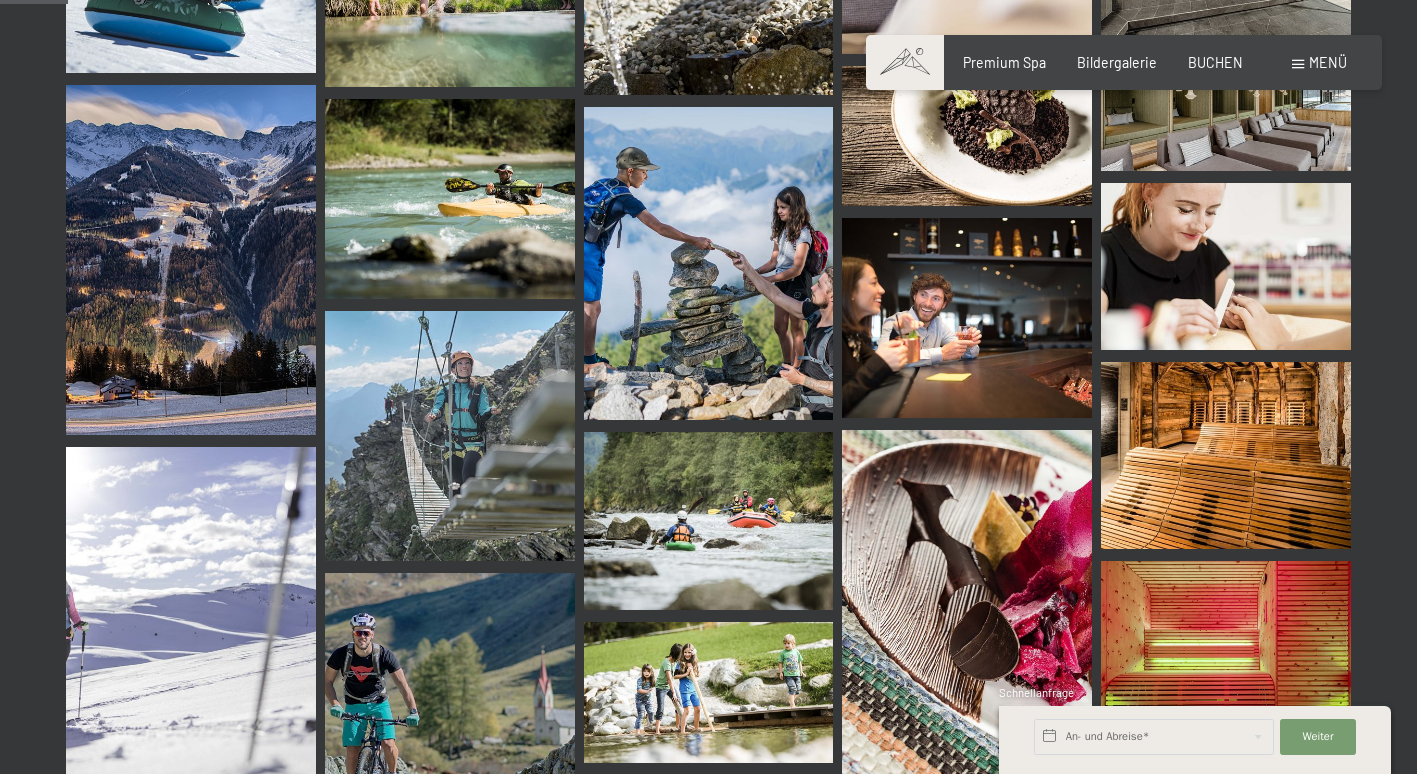 drag, startPoint x: 1386, startPoint y: 23, endPoint x: 1408, endPoint y: 114, distance: 93.62158 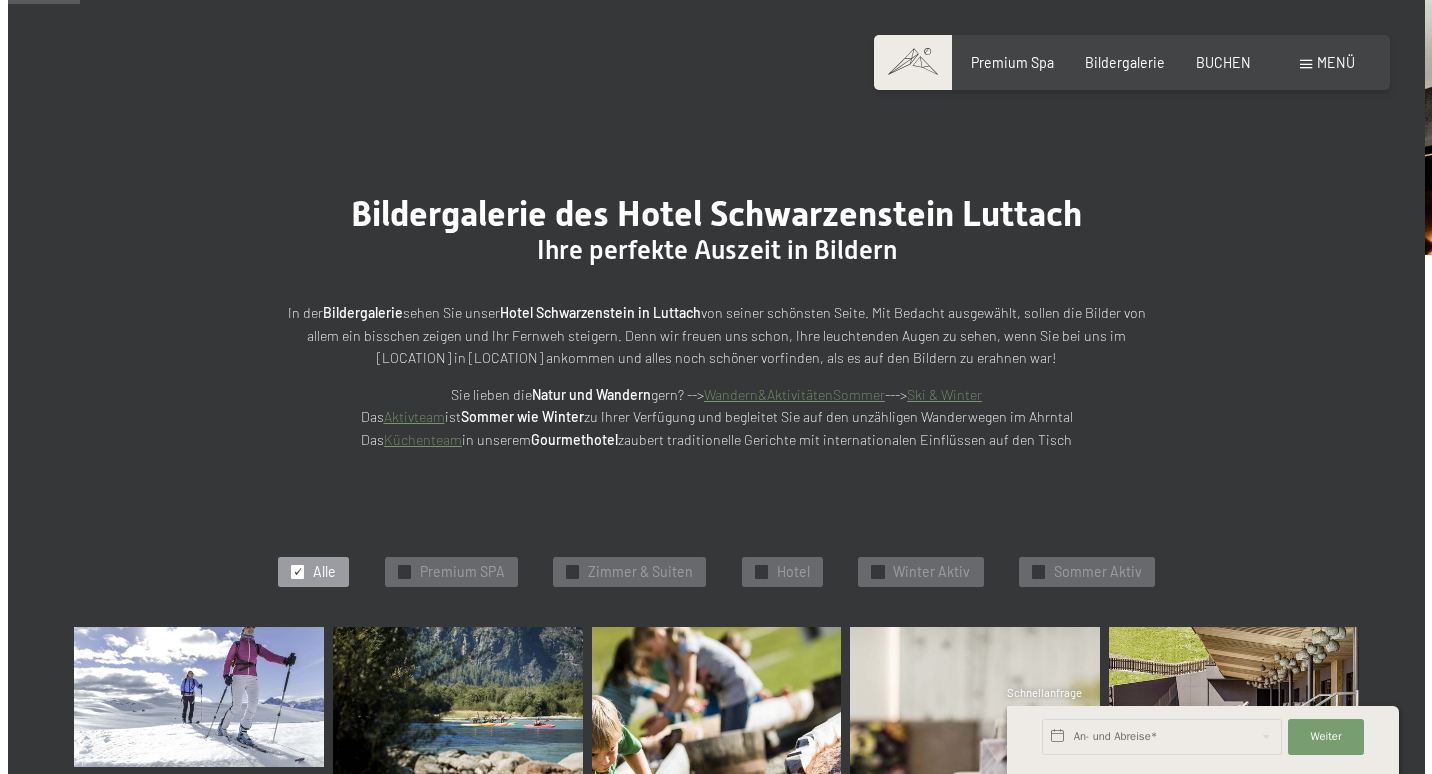 scroll, scrollTop: 0, scrollLeft: 0, axis: both 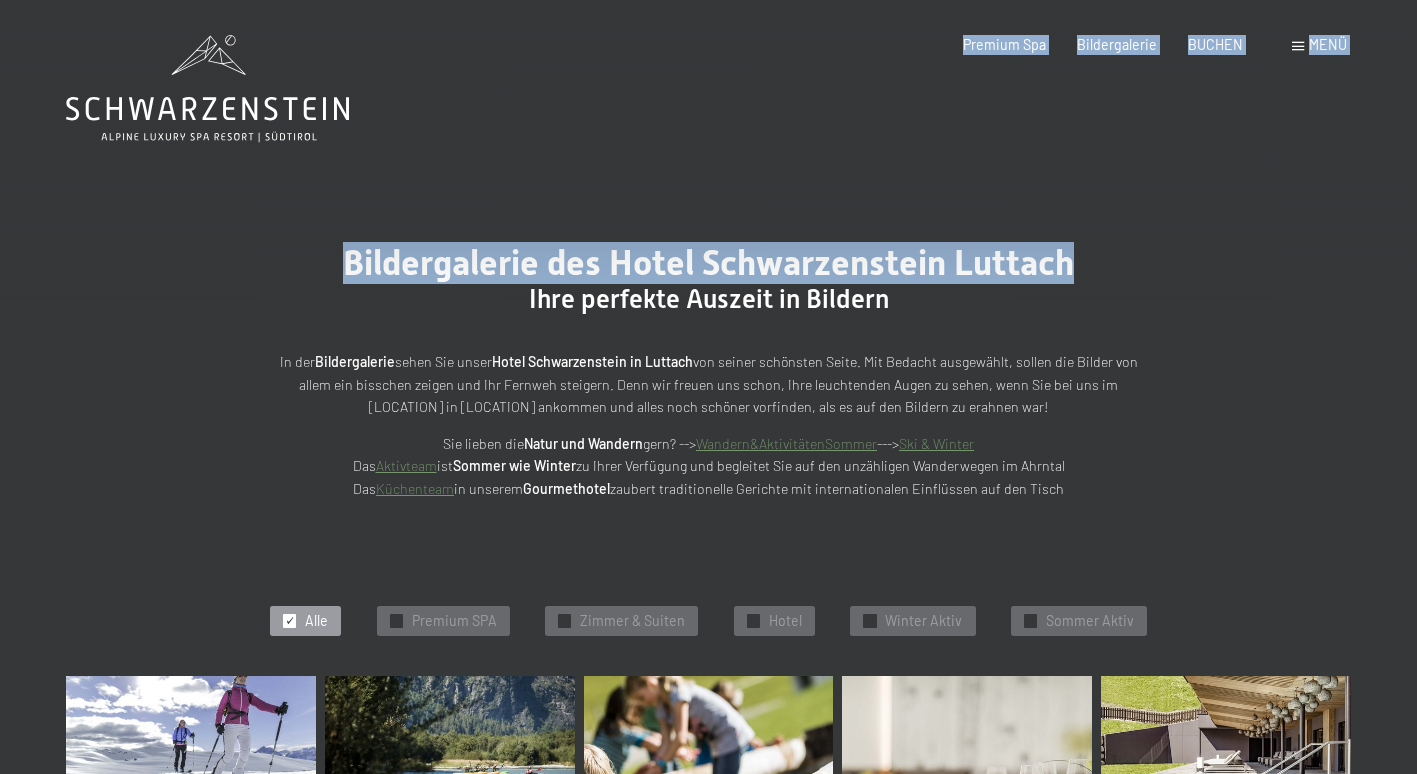 drag, startPoint x: 1359, startPoint y: 5, endPoint x: 1121, endPoint y: 92, distance: 253.40285 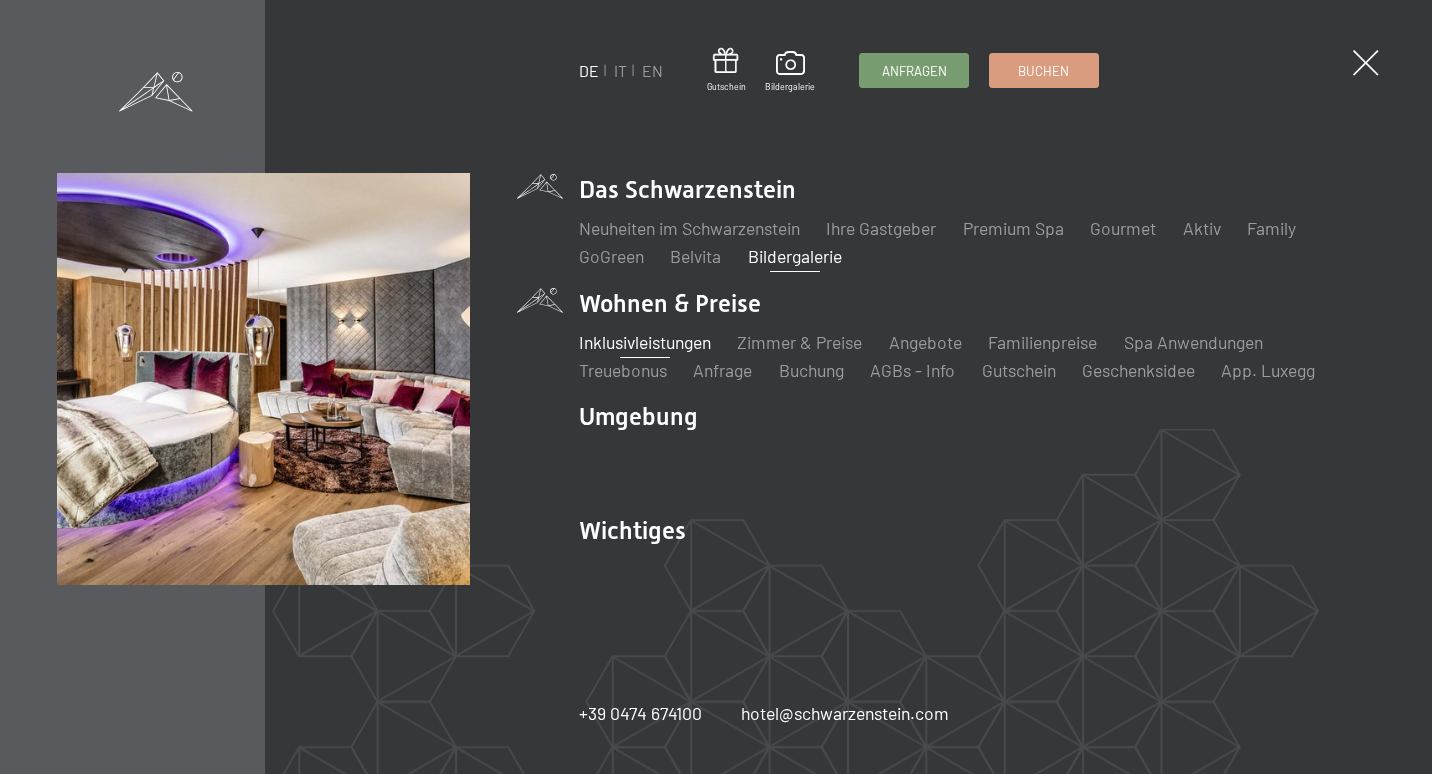 click on "Inklusivleistungen" at bounding box center (645, 342) 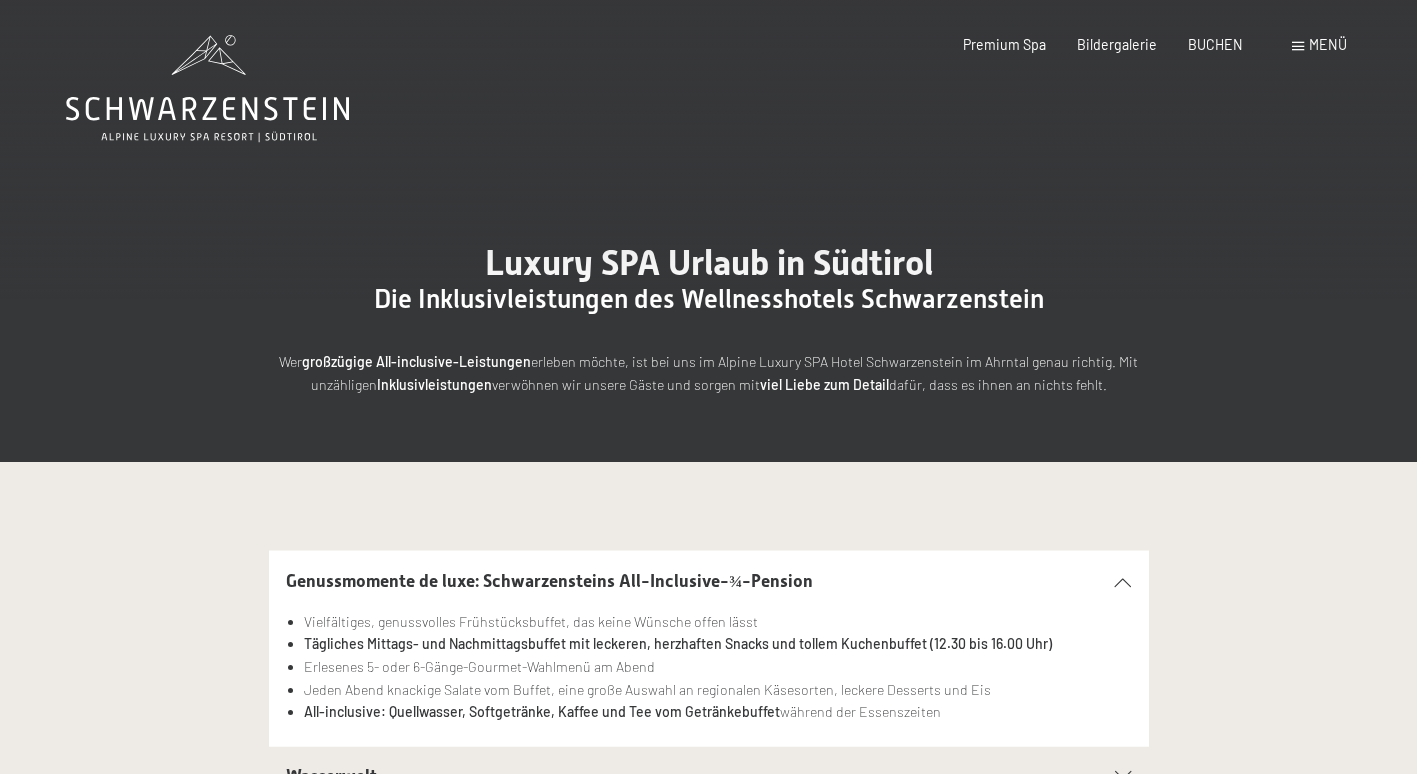 scroll, scrollTop: 0, scrollLeft: 0, axis: both 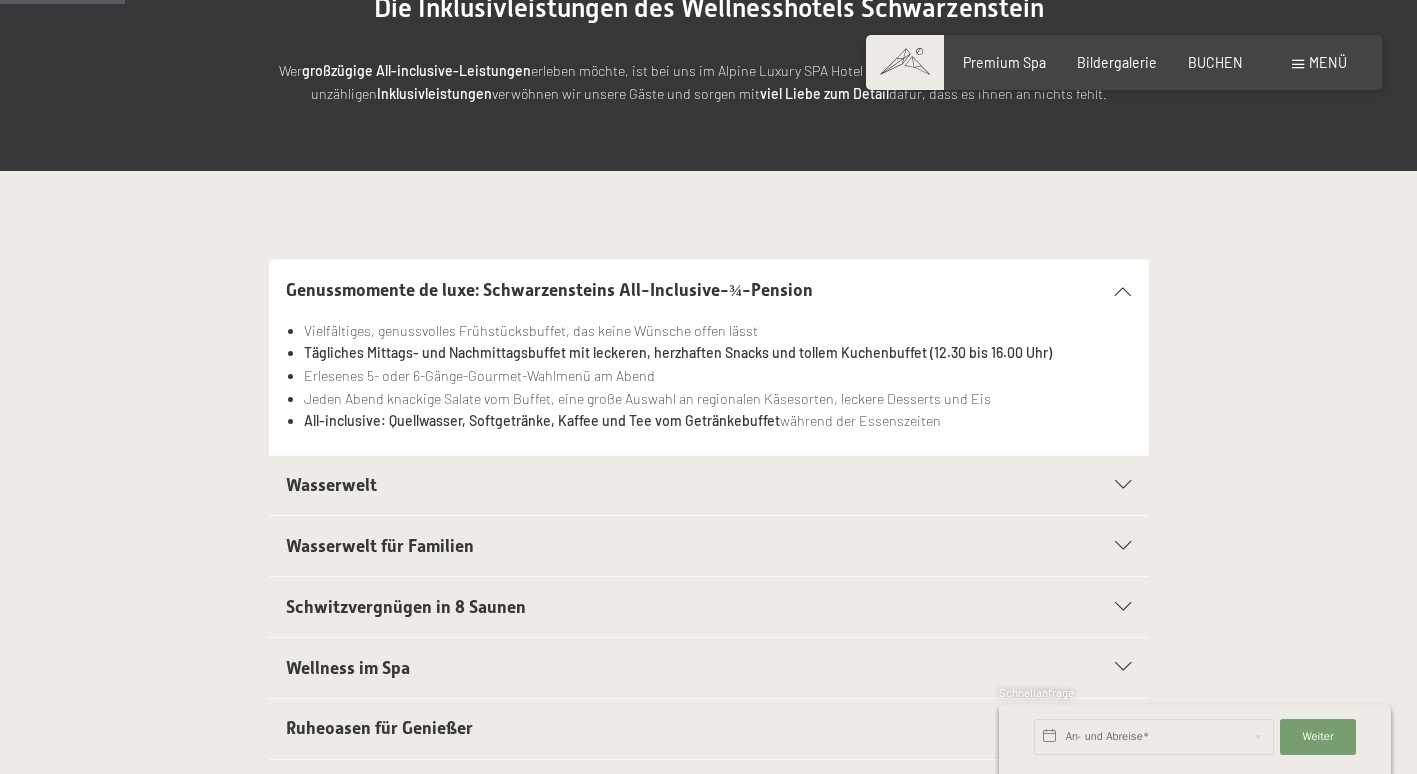 click on "Genussmomente de luxe: Schwarzensteins All-Inclusive-¾-Pension" at bounding box center [549, 290] 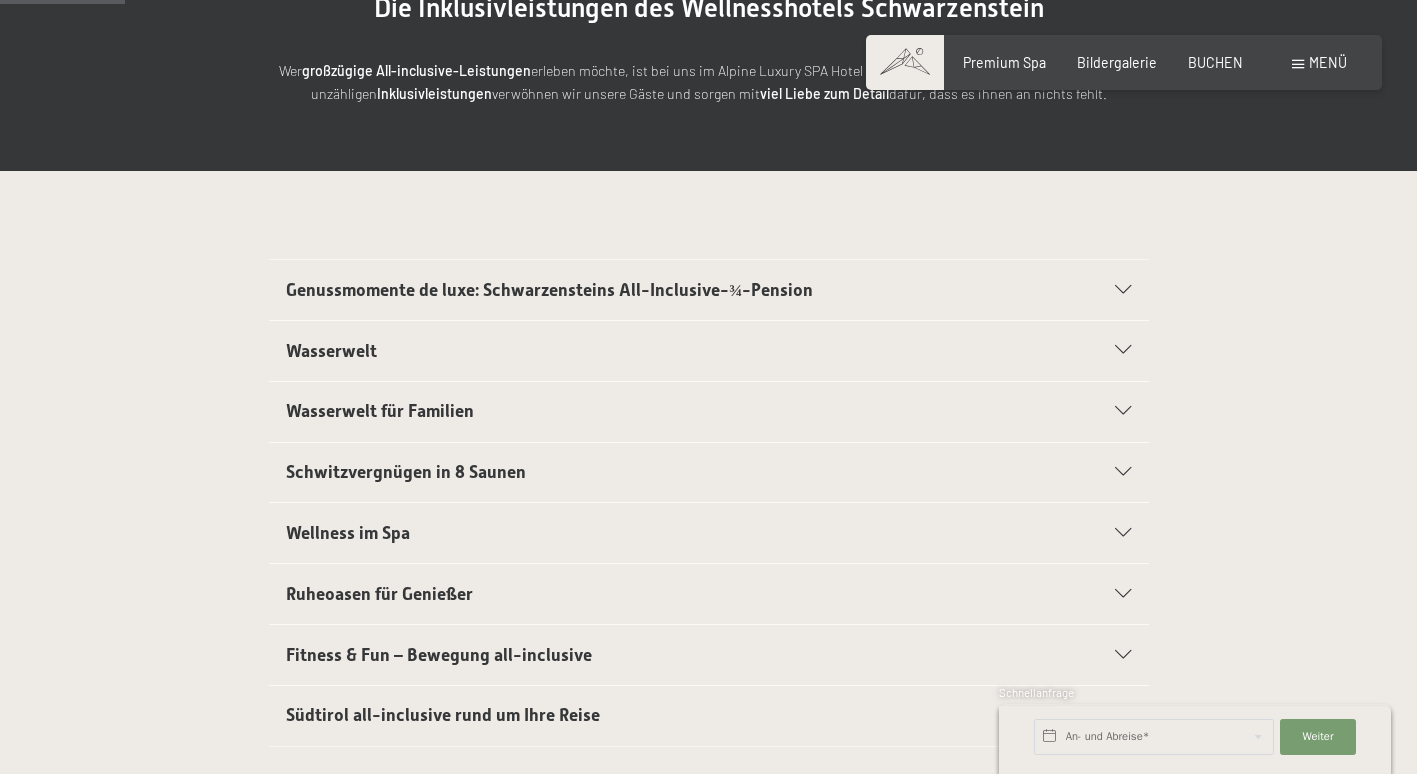 click at bounding box center [1123, 350] 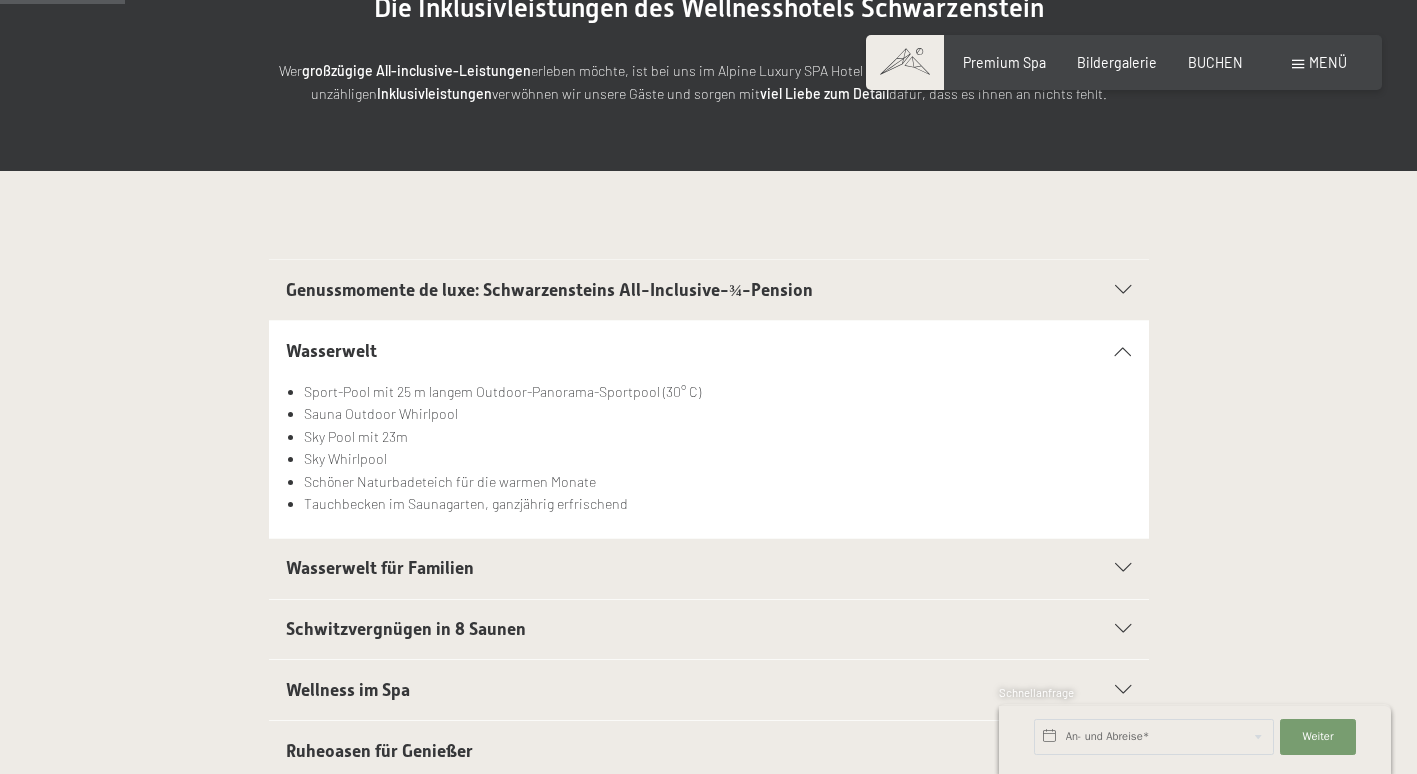 click at bounding box center [1123, 350] 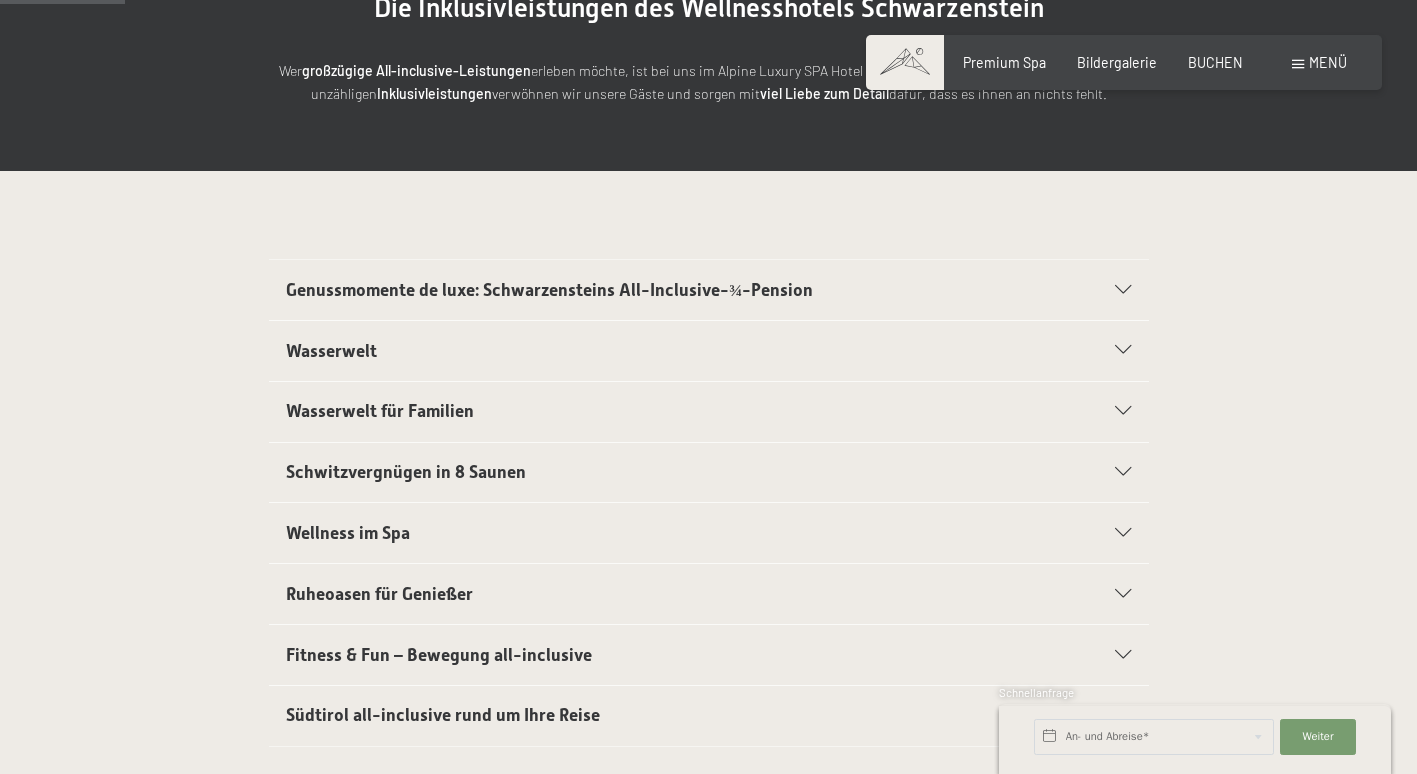 click at bounding box center (1123, 290) 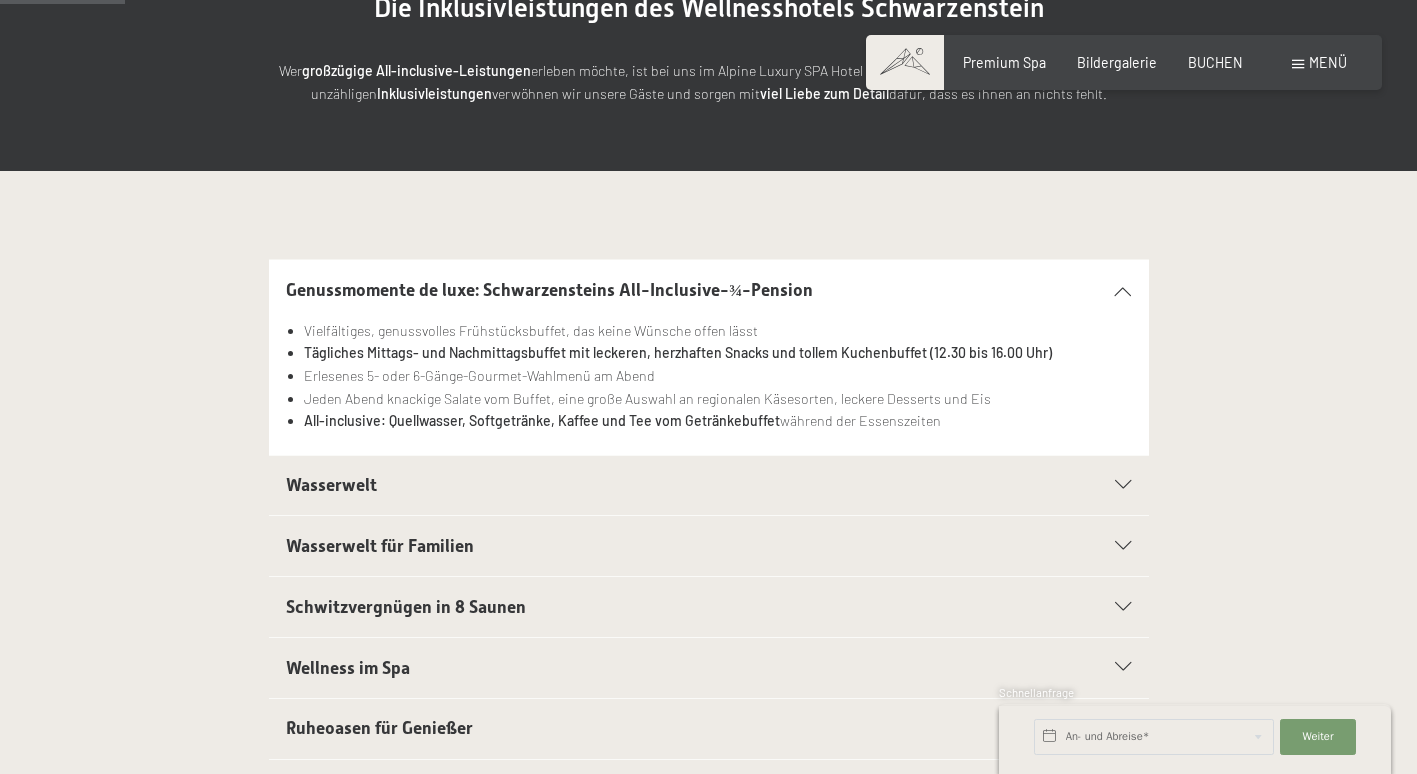 click at bounding box center (1123, 290) 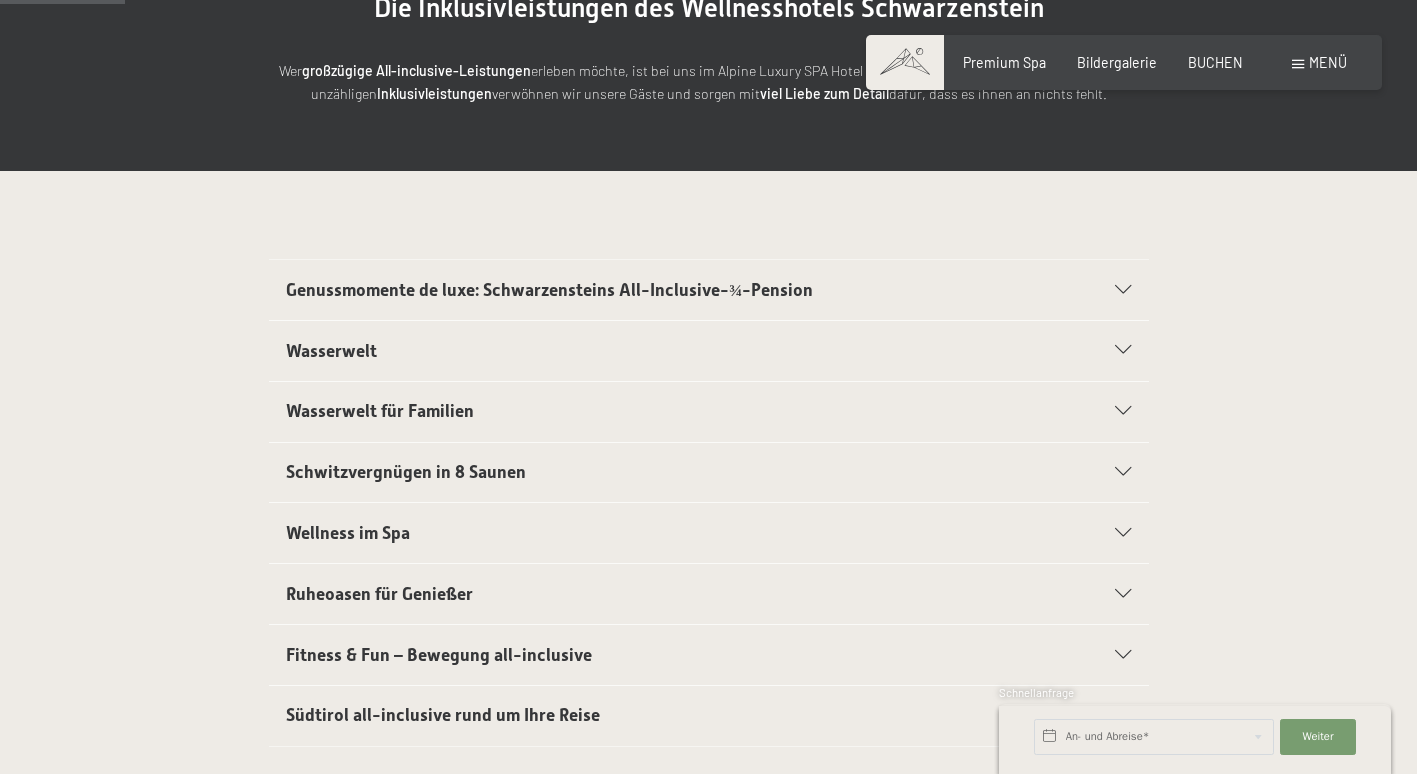 click on "Wasserwelt für Familien" at bounding box center (708, 412) 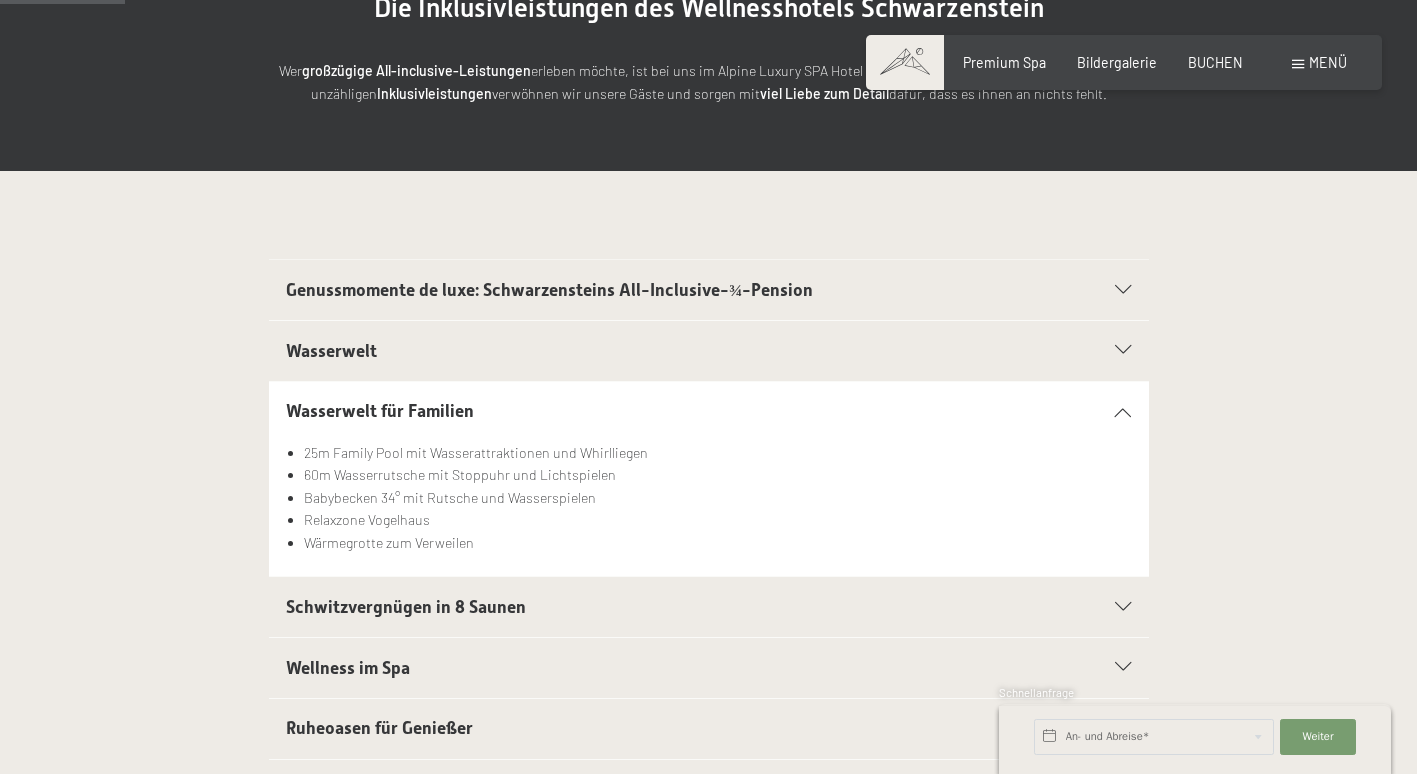 click on "Wasserwelt für Familien" at bounding box center (708, 412) 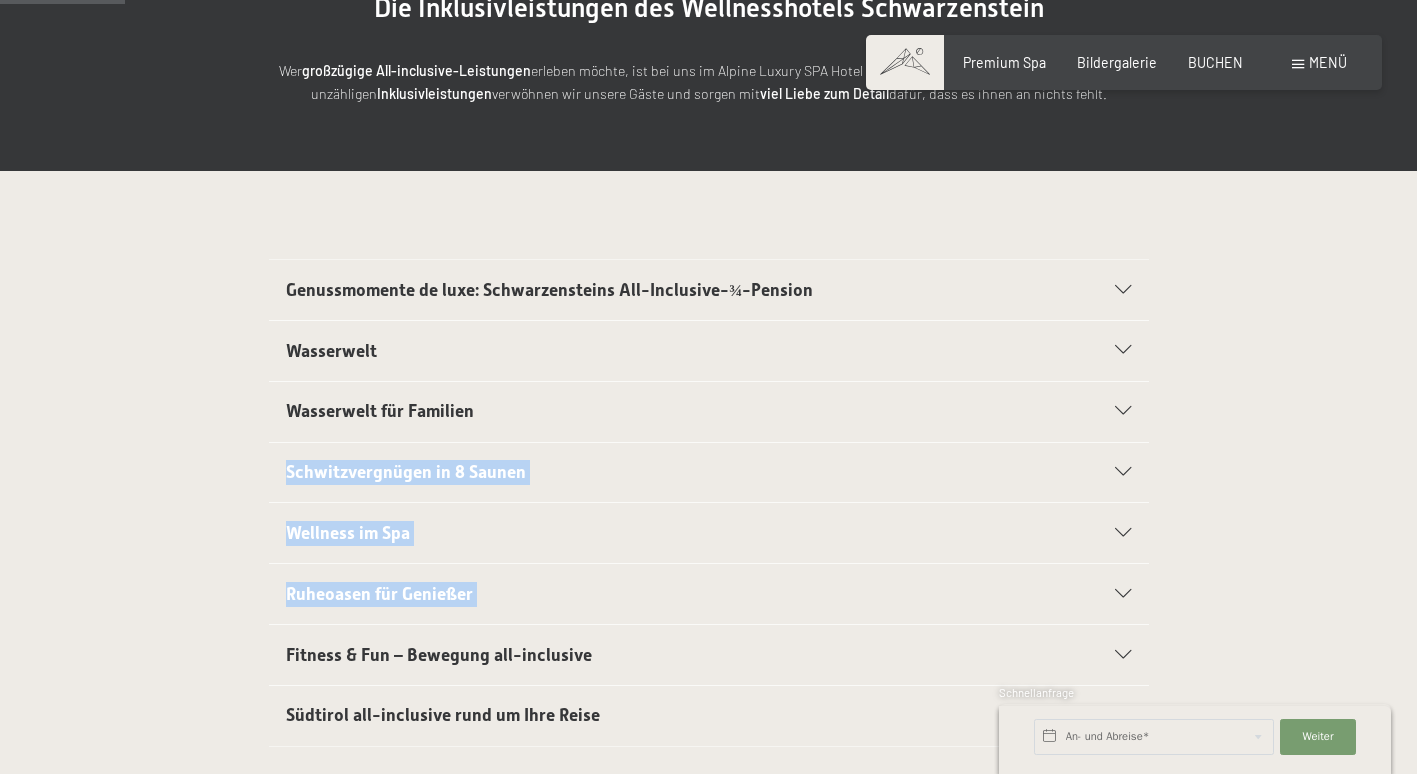 drag, startPoint x: 1195, startPoint y: 425, endPoint x: 1145, endPoint y: 568, distance: 151.48927 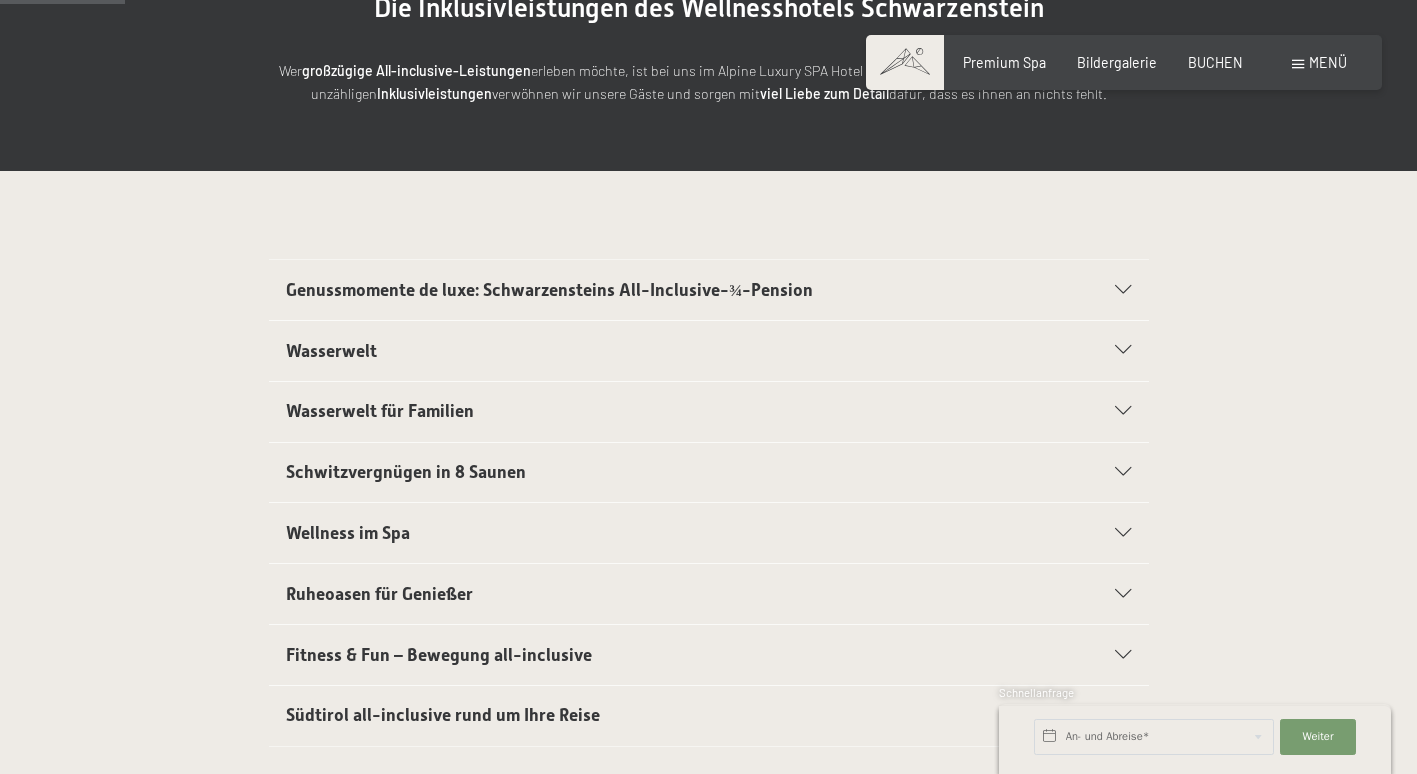 drag, startPoint x: 1145, startPoint y: 568, endPoint x: 1123, endPoint y: 647, distance: 82.006096 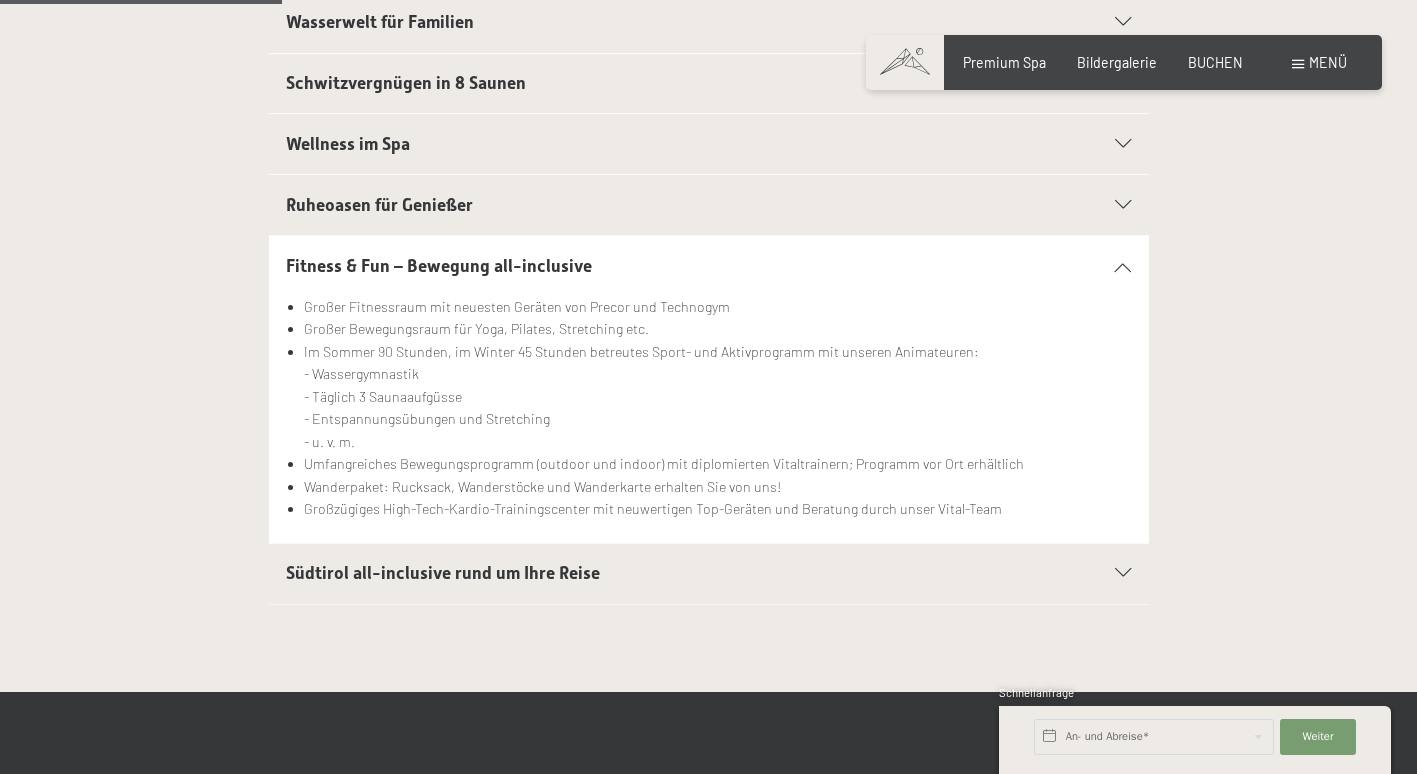 scroll, scrollTop: 697, scrollLeft: 0, axis: vertical 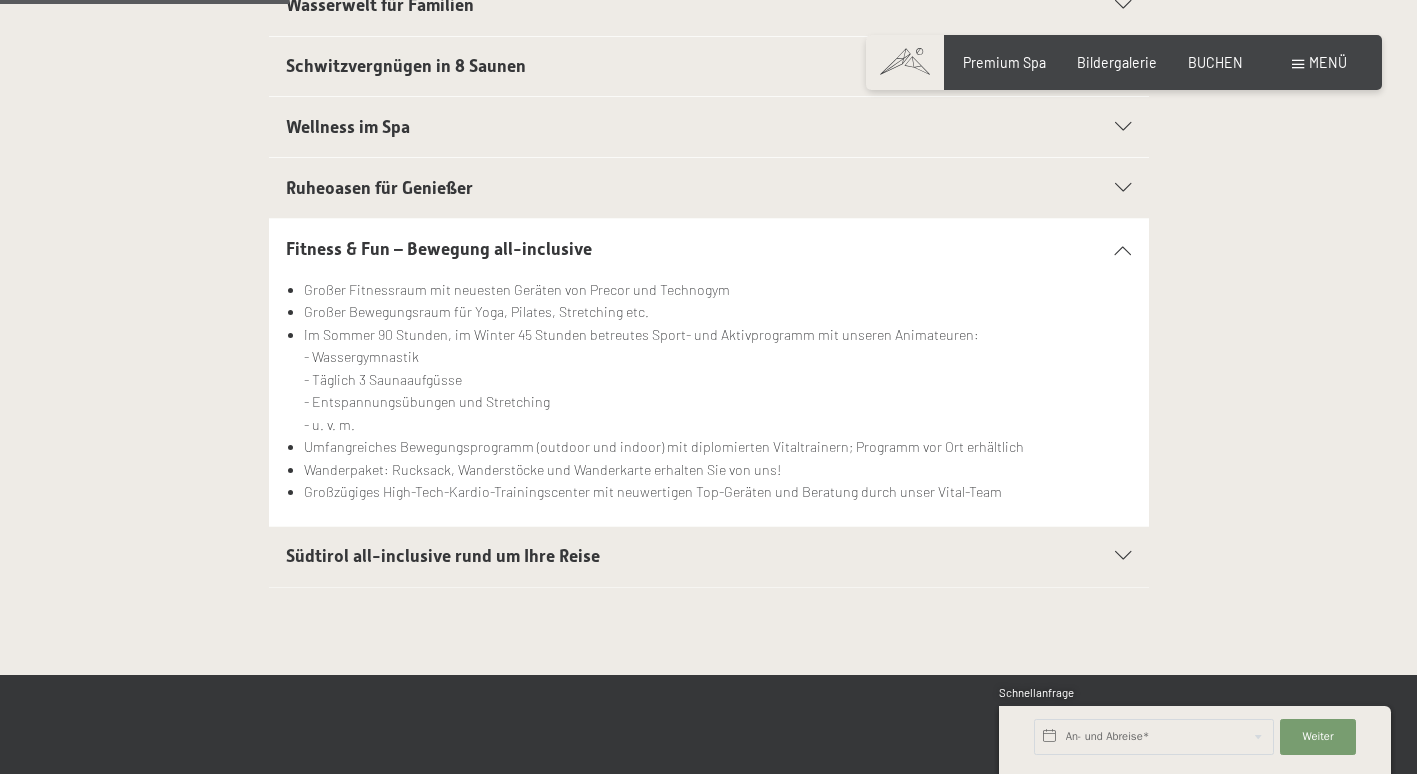 click on "Südtirol all-inclusive rund um Ihre Reise" at bounding box center [708, 557] 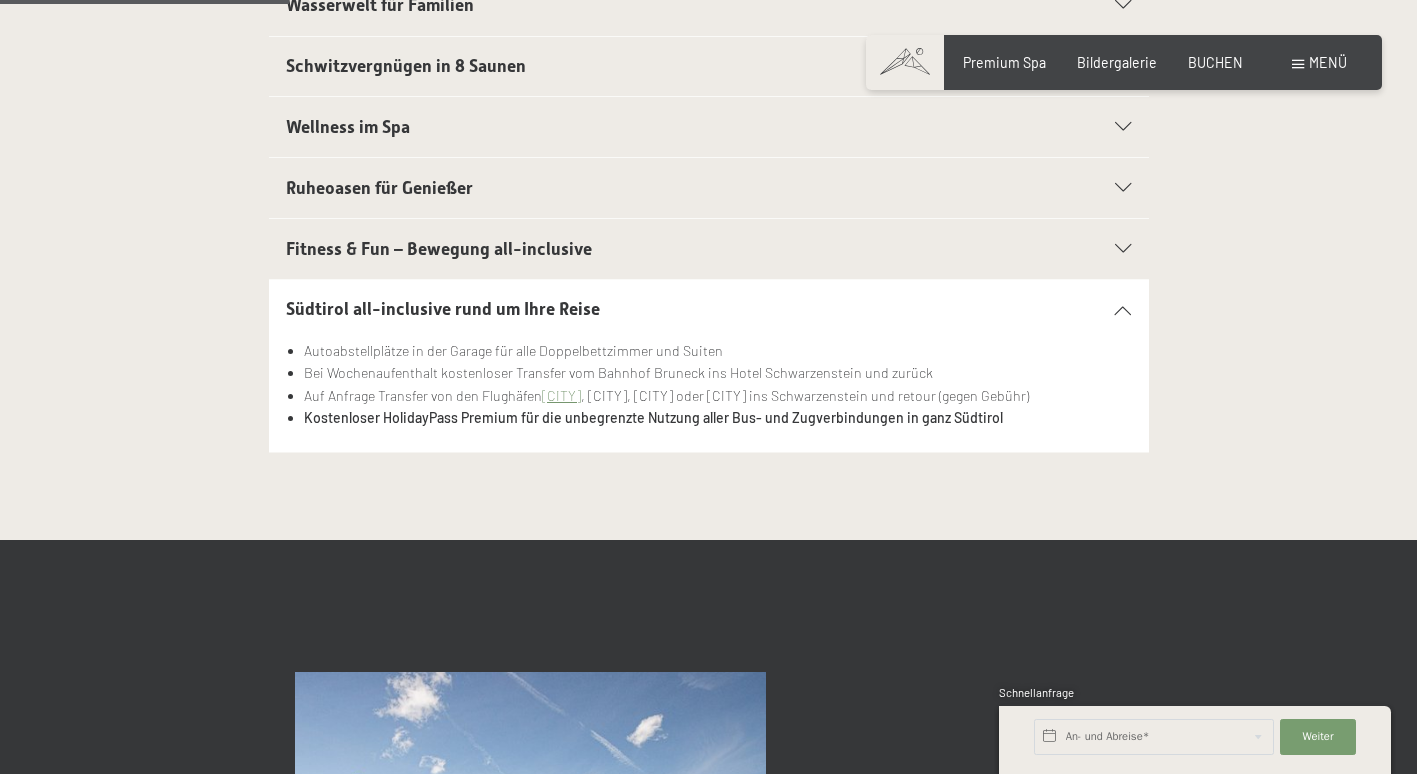 drag, startPoint x: 1161, startPoint y: 511, endPoint x: 1203, endPoint y: 494, distance: 45.310043 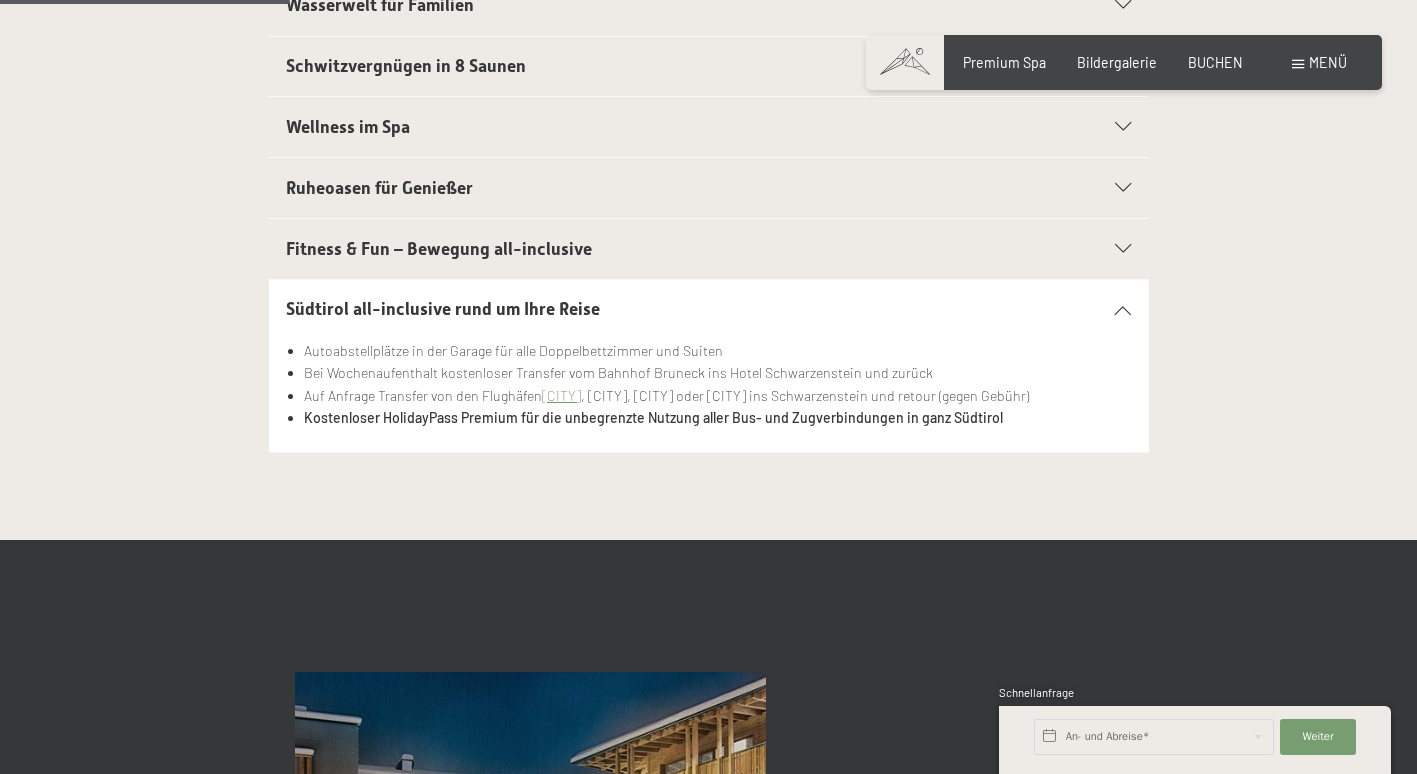 drag, startPoint x: 1203, startPoint y: 494, endPoint x: 1228, endPoint y: 482, distance: 27.730848 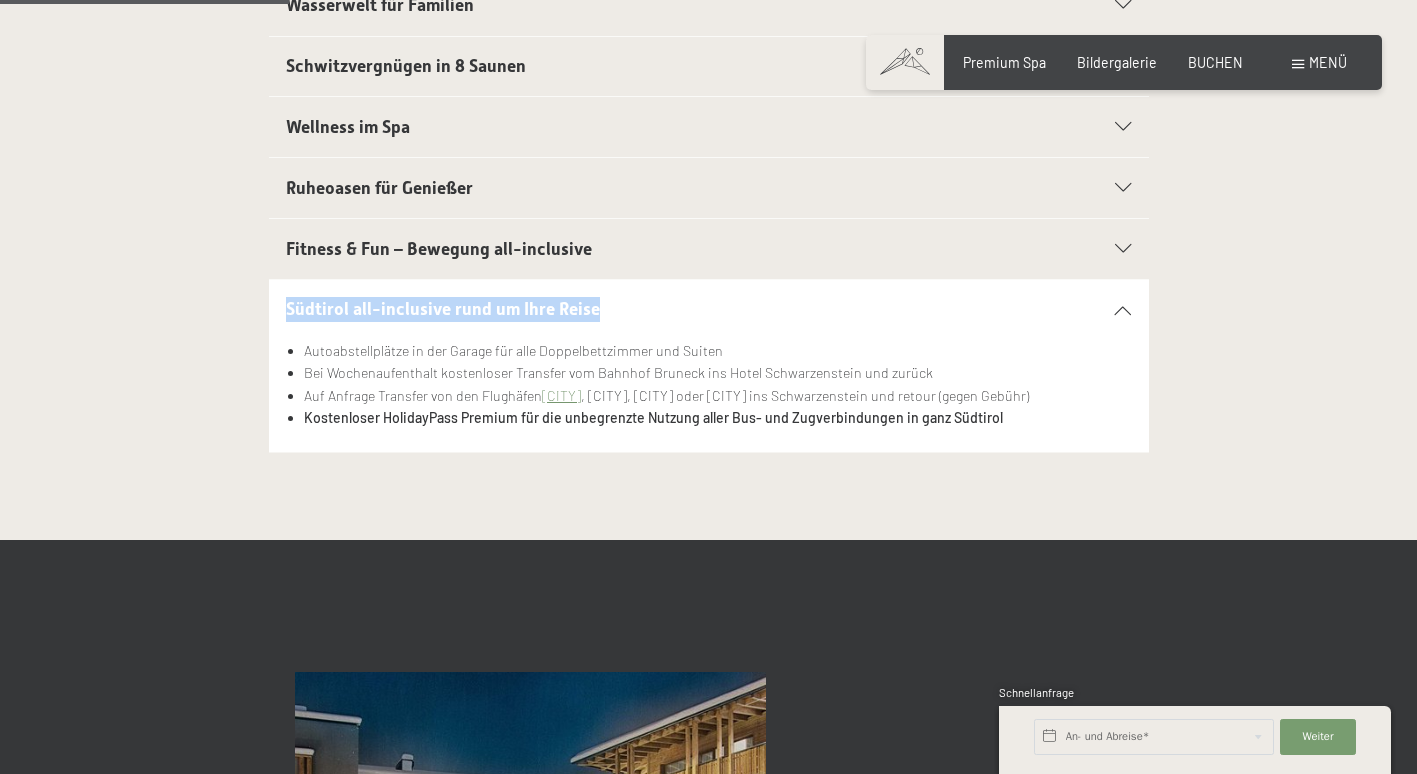 drag, startPoint x: 1411, startPoint y: 277, endPoint x: 1423, endPoint y: 329, distance: 53.366657 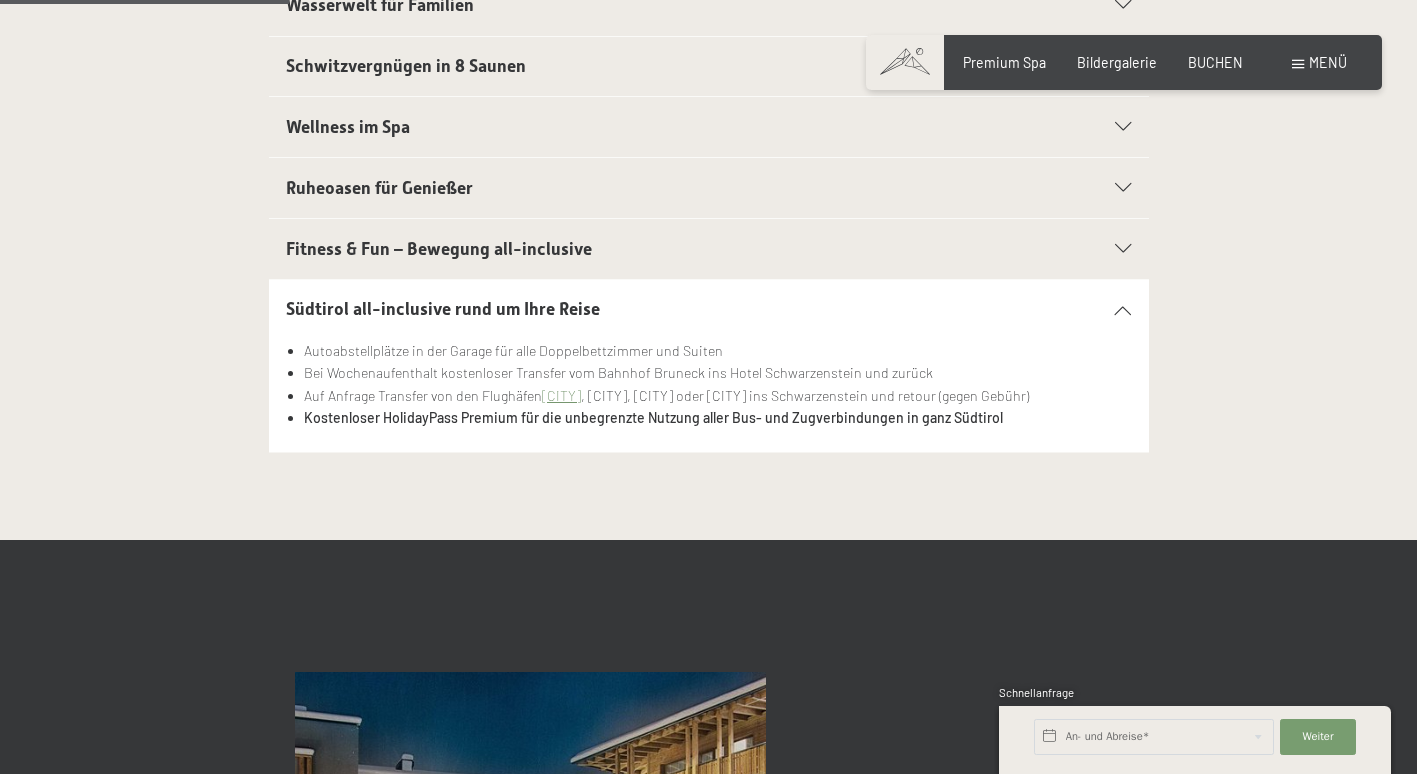 drag, startPoint x: 1423, startPoint y: 329, endPoint x: 1398, endPoint y: 357, distance: 37.536648 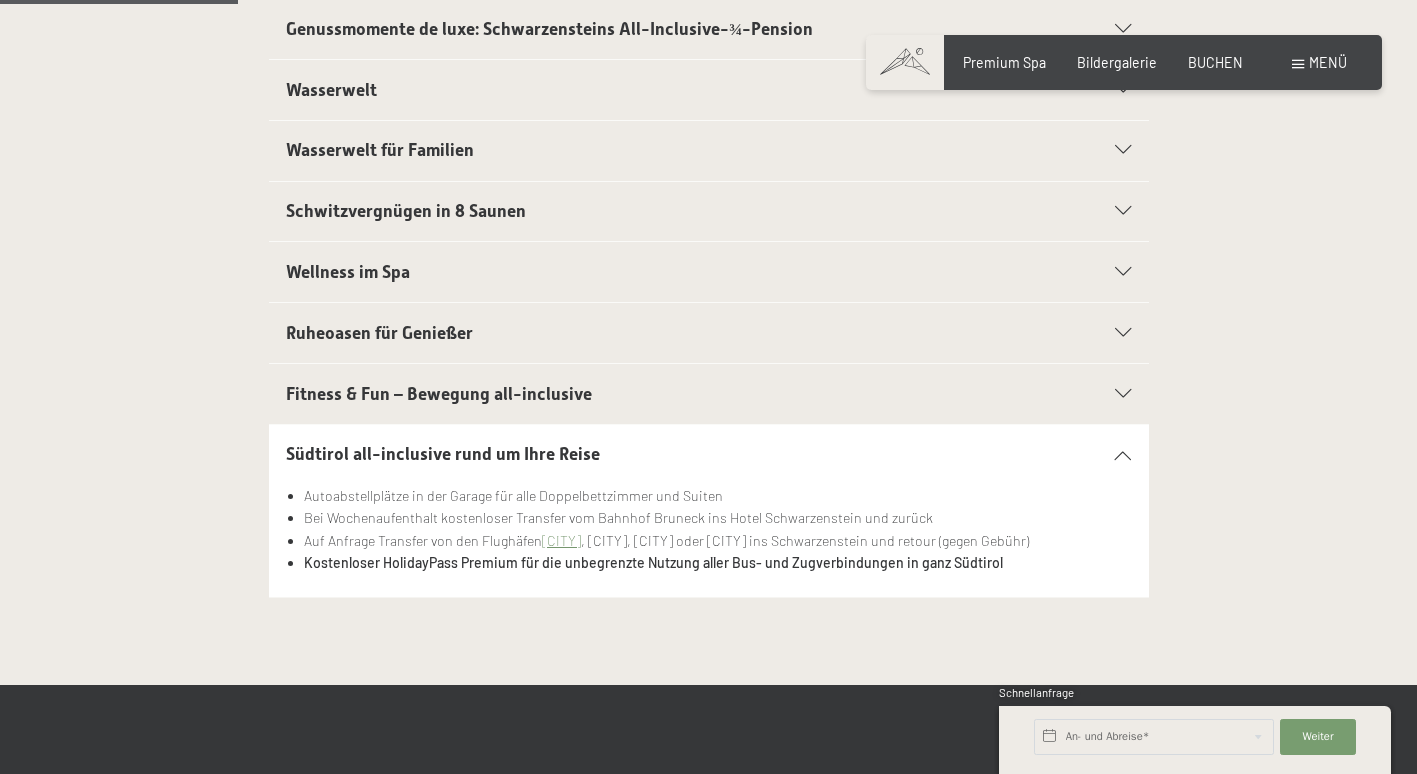scroll, scrollTop: 563, scrollLeft: 0, axis: vertical 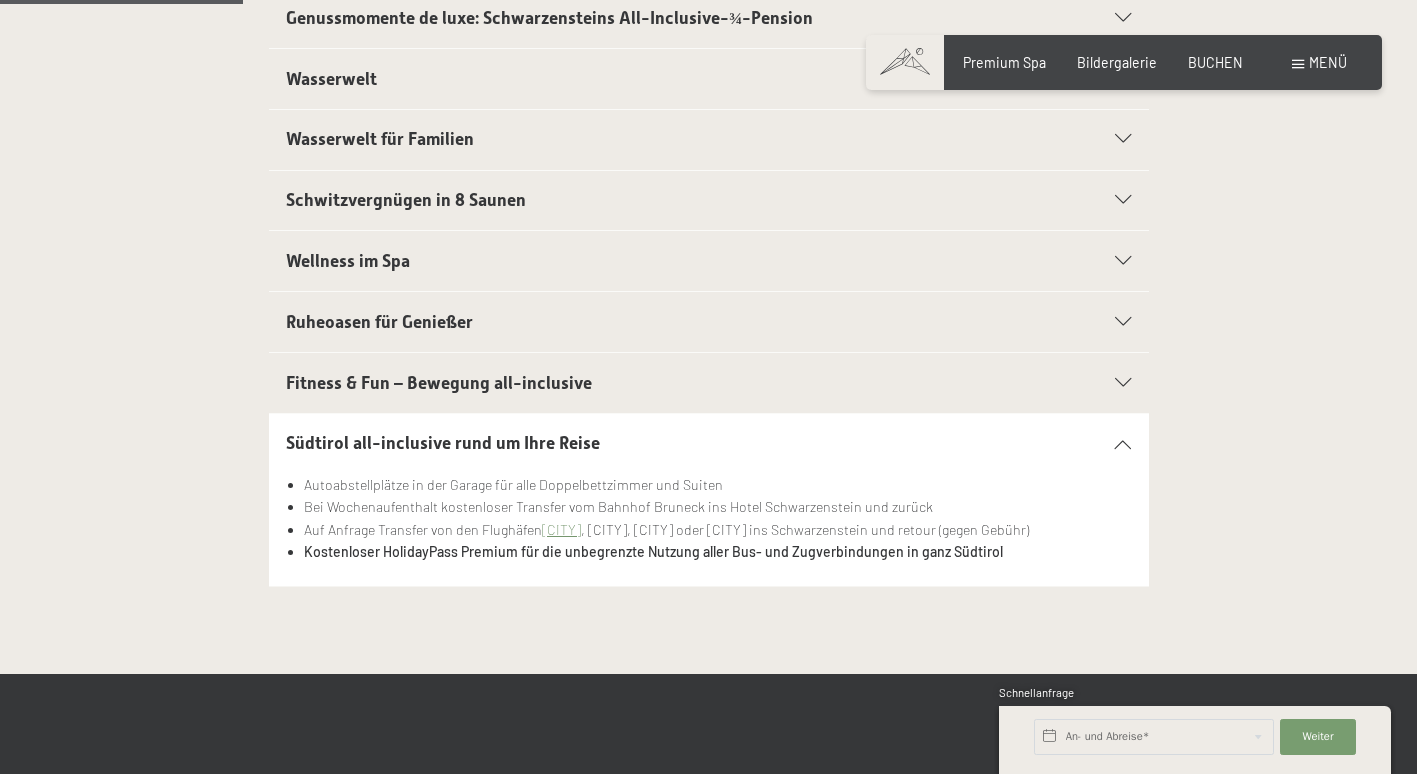 click at bounding box center [1123, 261] 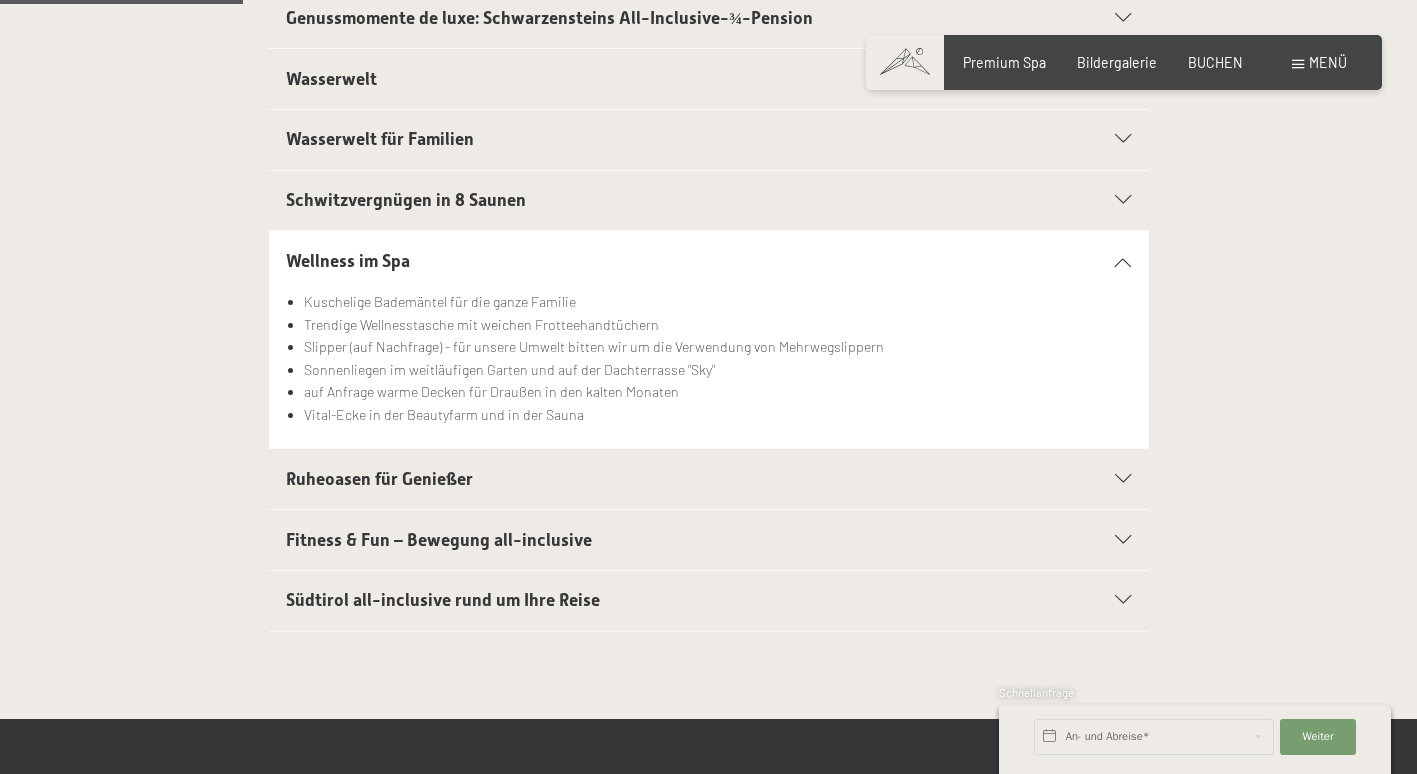 click at bounding box center [1123, 261] 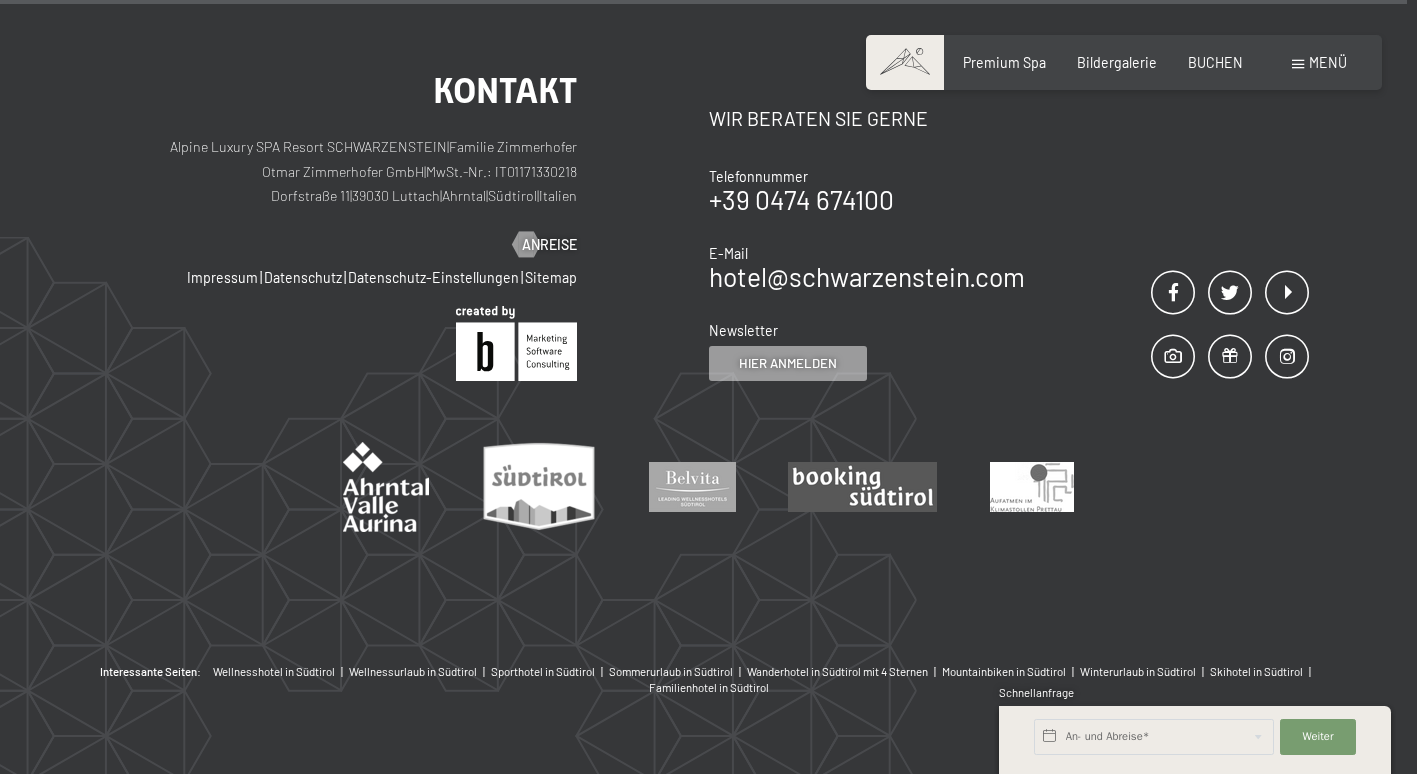 scroll, scrollTop: 3259, scrollLeft: 0, axis: vertical 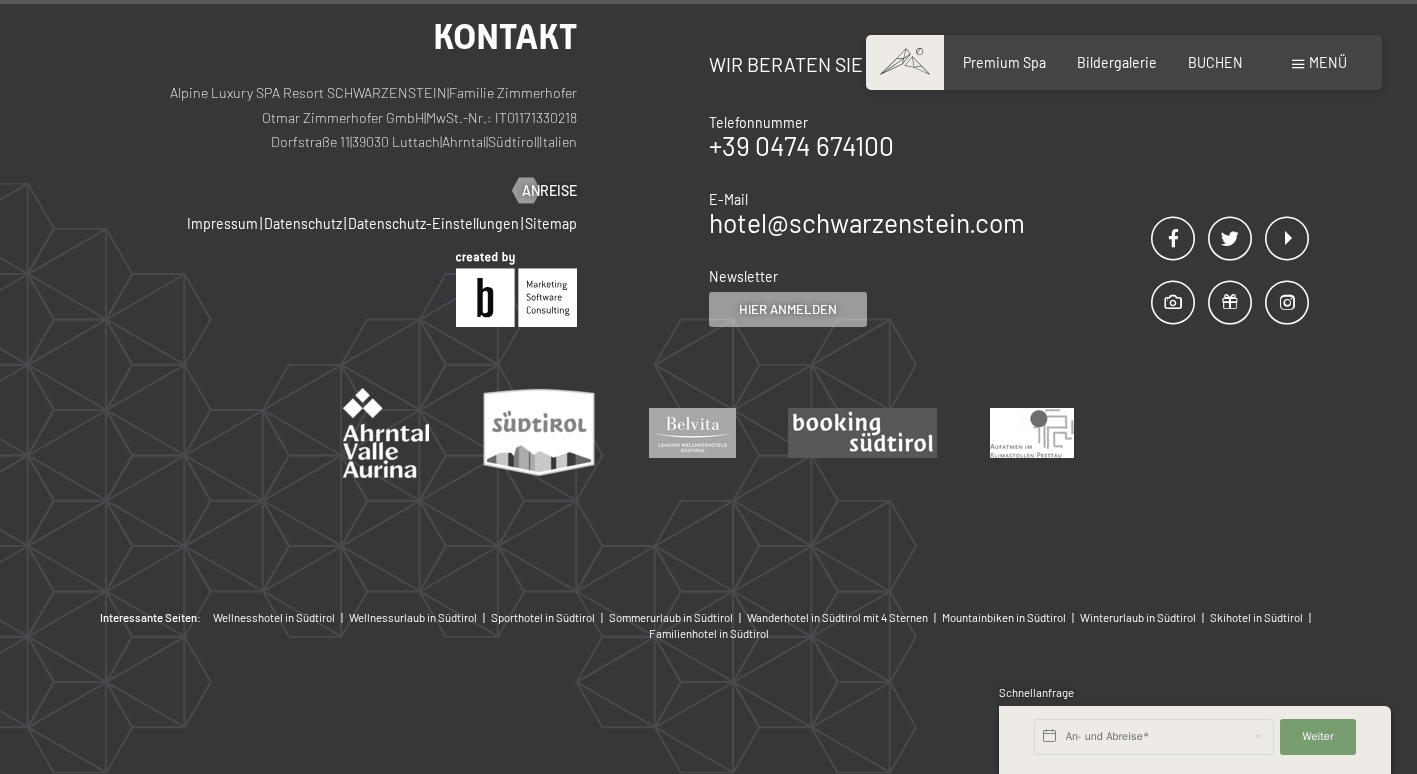 click on "Kontakt        Alpine Luxury SPA Resort SCHWARZENSTEIN  |  Familie Zimmerhofer  Otmar Zimmerhofer GmbH  |  MwSt.-Nr.: IT01171330218  Dorfstraße [NUMBER]  |  [POSTAL_CODE] [CITY]  |  [CITY]  |  [REGION]  |  Italien         Partner             Anreise                Impressum    |    Datenschutz    |    Datenschutz-Einstellungen    |    Sitemap    |                           Kontakt     Wir beraten Sie gerne           Telefonnummer        +39 [PHONE]            E-Mail       hotel@ no-spam. schwarzenstein. no-spam. com             Newsletter       Hier anmelden                   Anrede Familie Herr Frau Vorname Nachname* E-Mail* Einwilligung Marketing*   Der Unterfertigte, der die  Aufklärung laut Link  *Pflichtfelder Absenden Honeypot           schließen" at bounding box center [708, 270] 